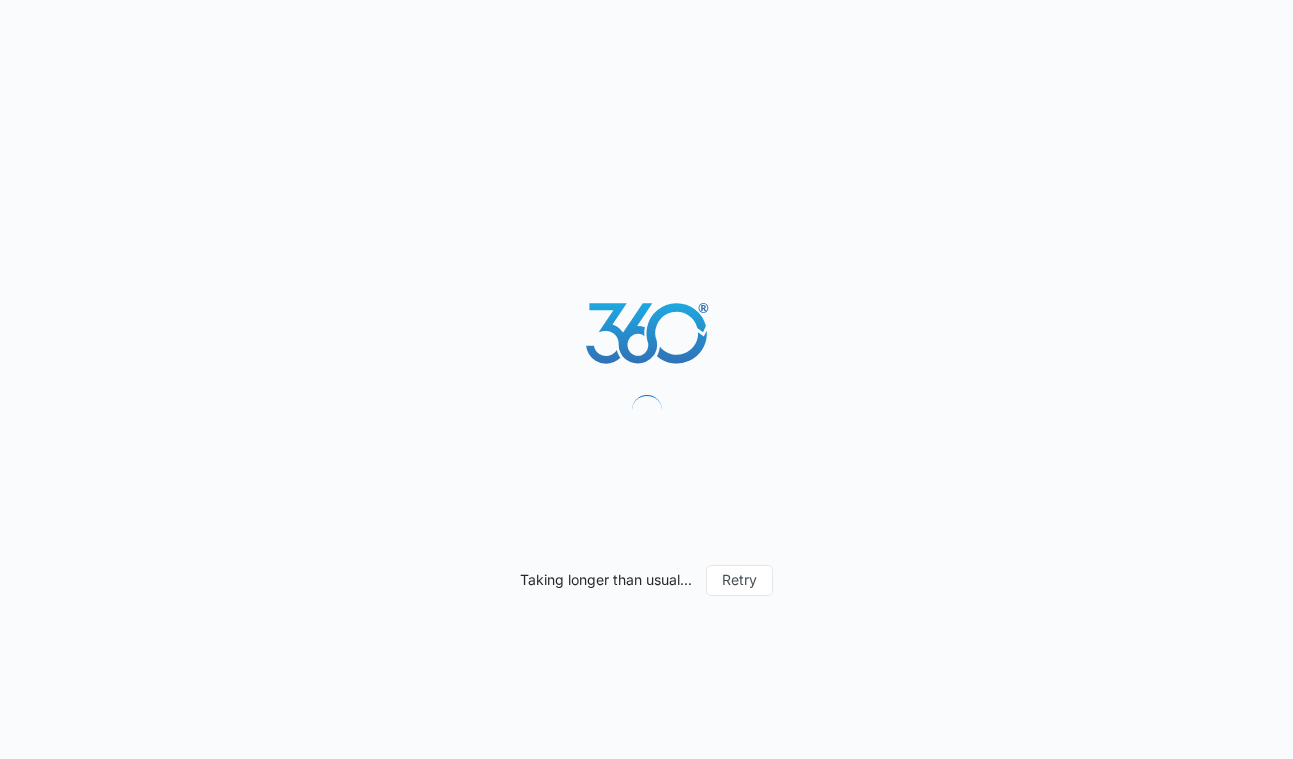 scroll, scrollTop: 0, scrollLeft: 0, axis: both 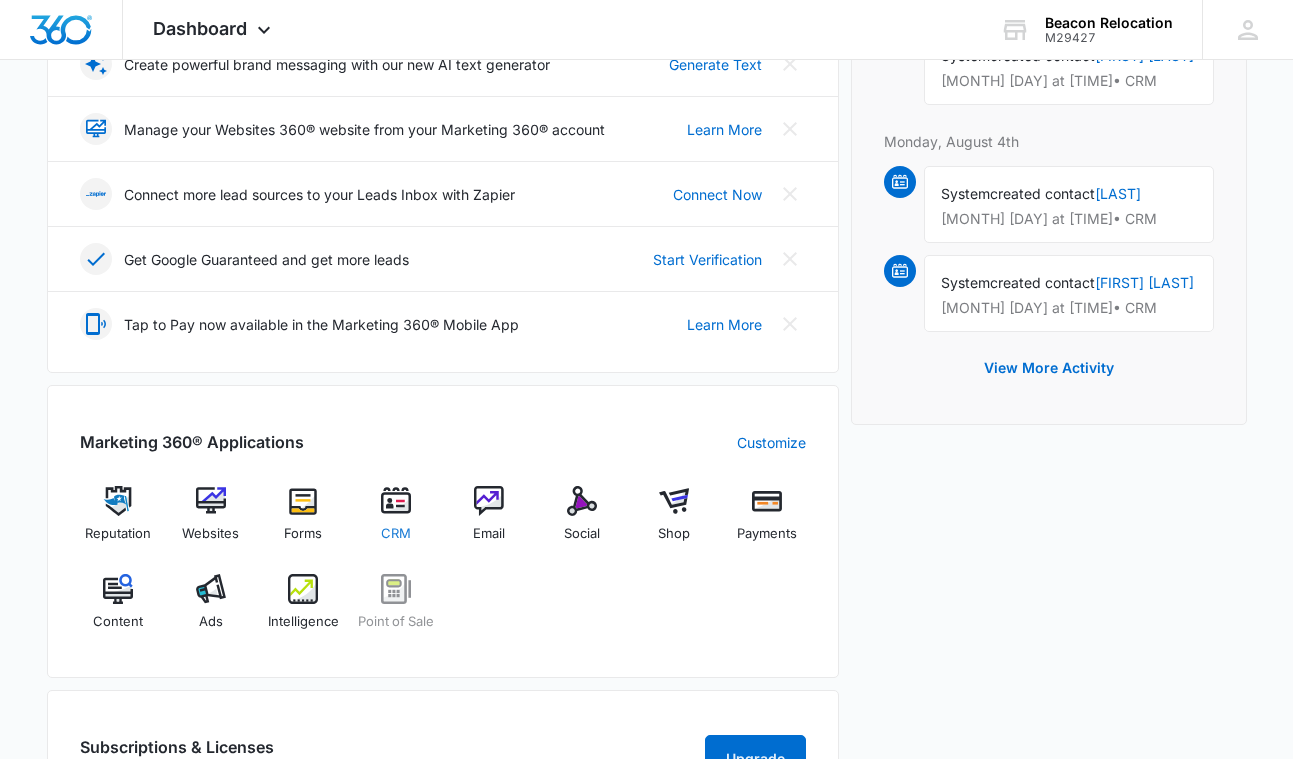 click at bounding box center (396, 501) 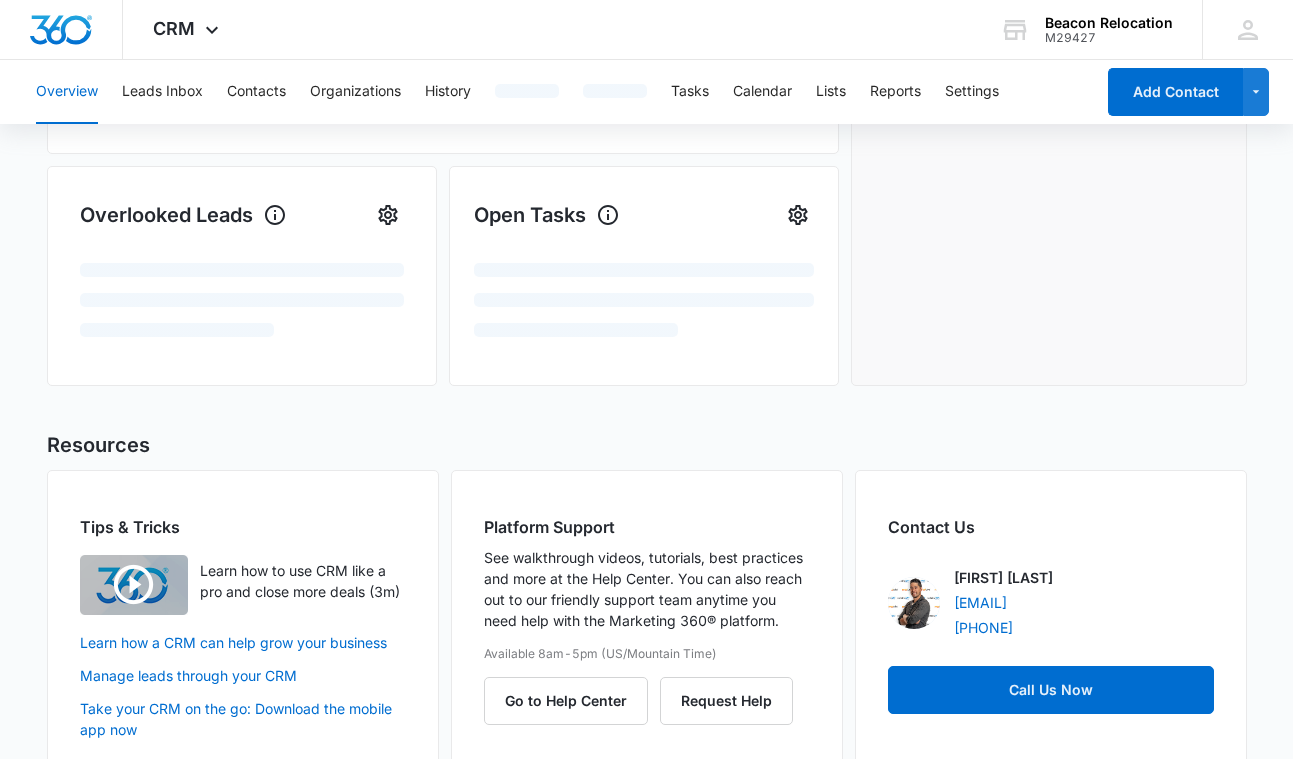 scroll, scrollTop: 0, scrollLeft: 0, axis: both 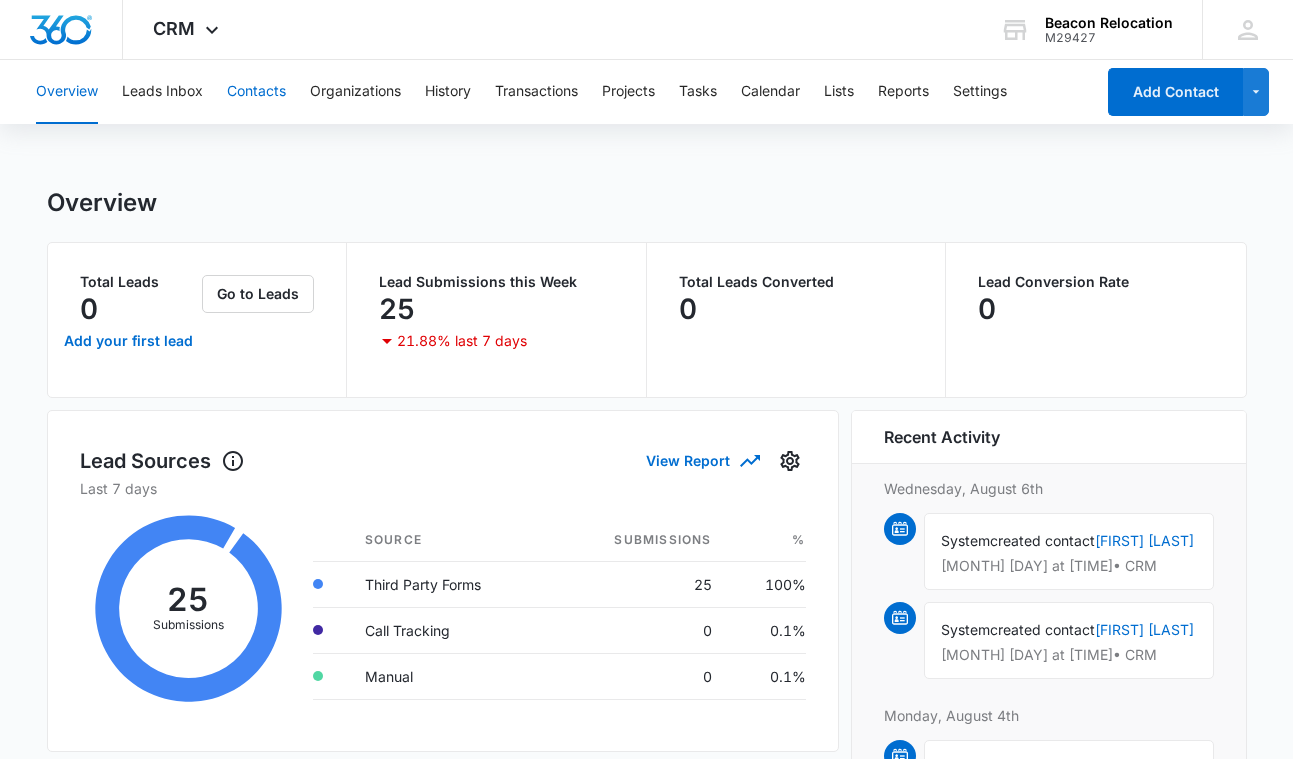 click on "Contacts" at bounding box center [256, 92] 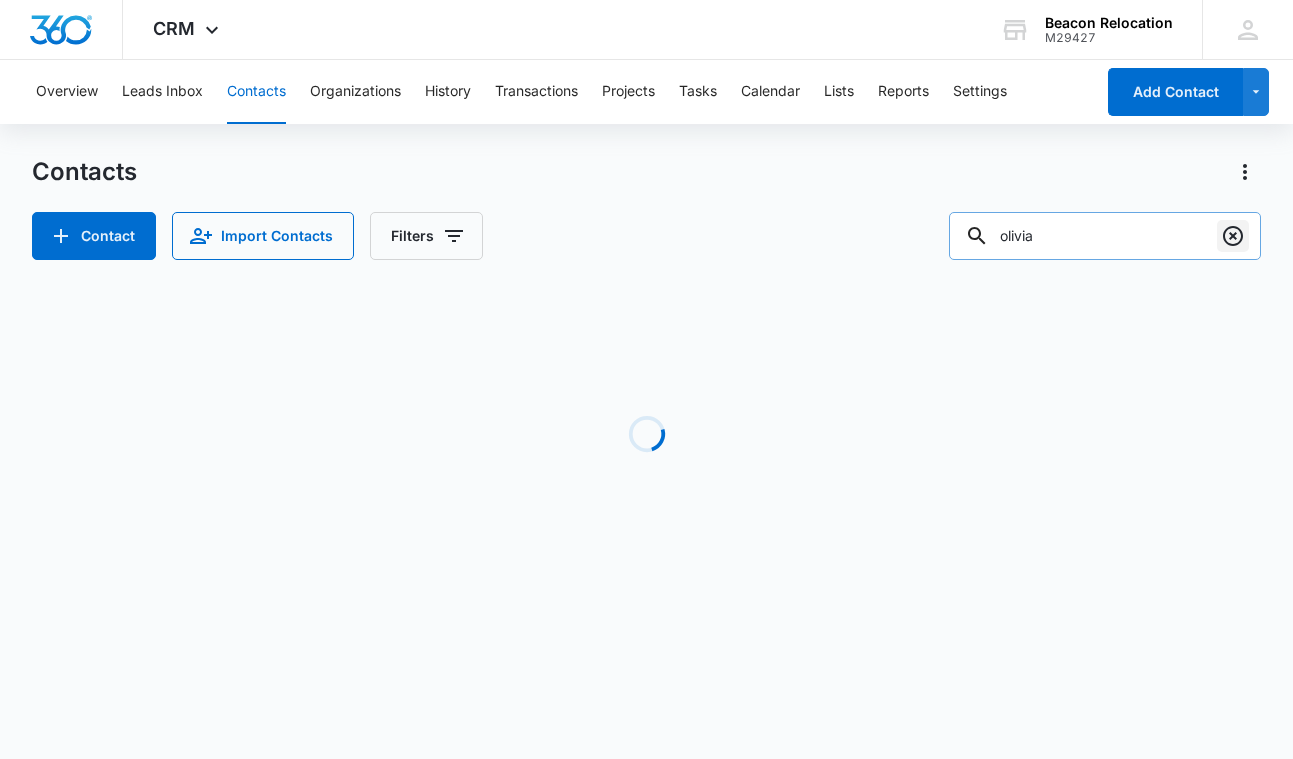 click 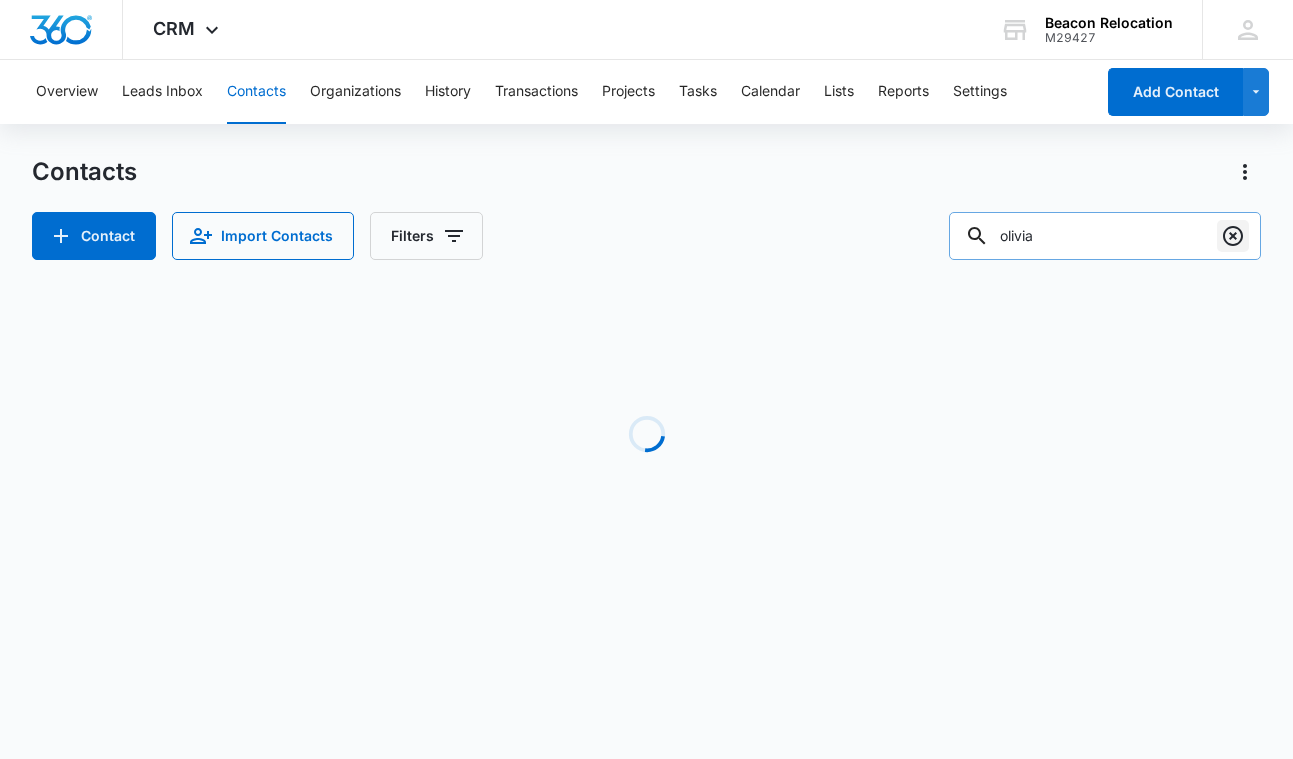 type 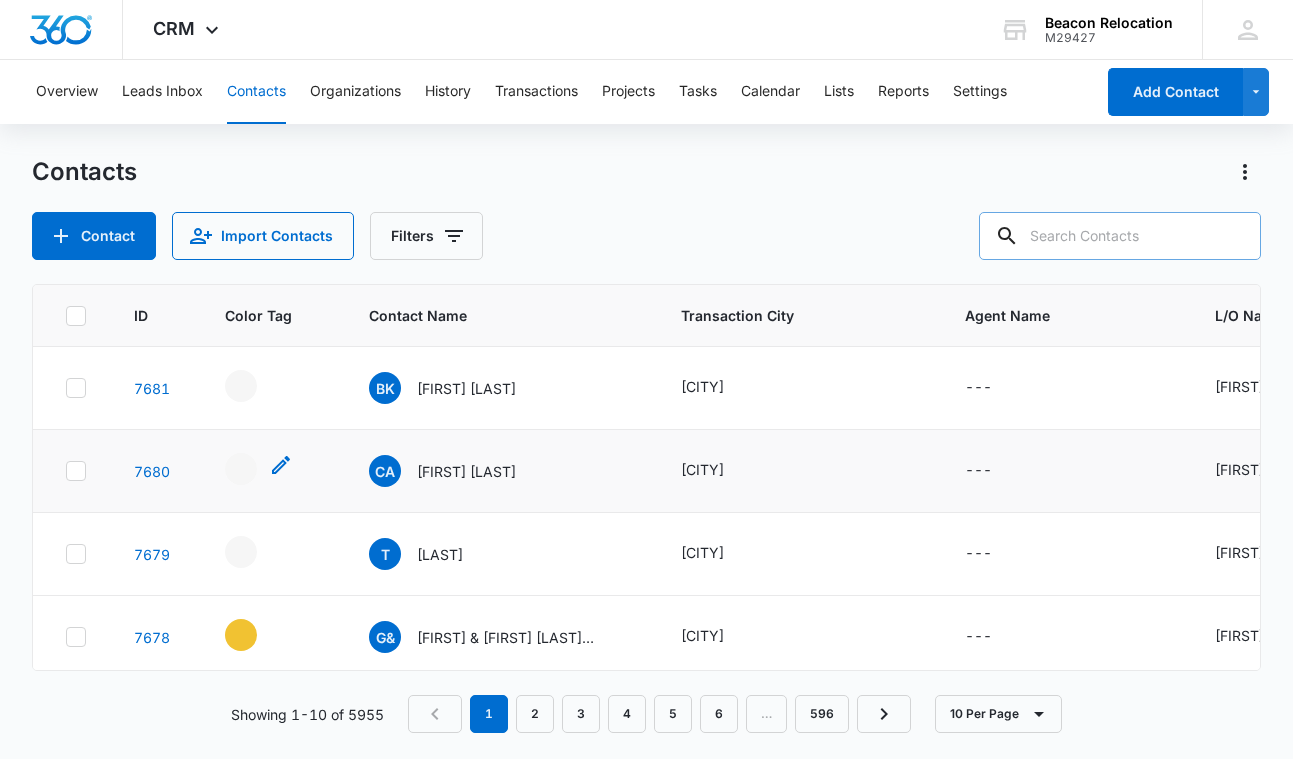 click 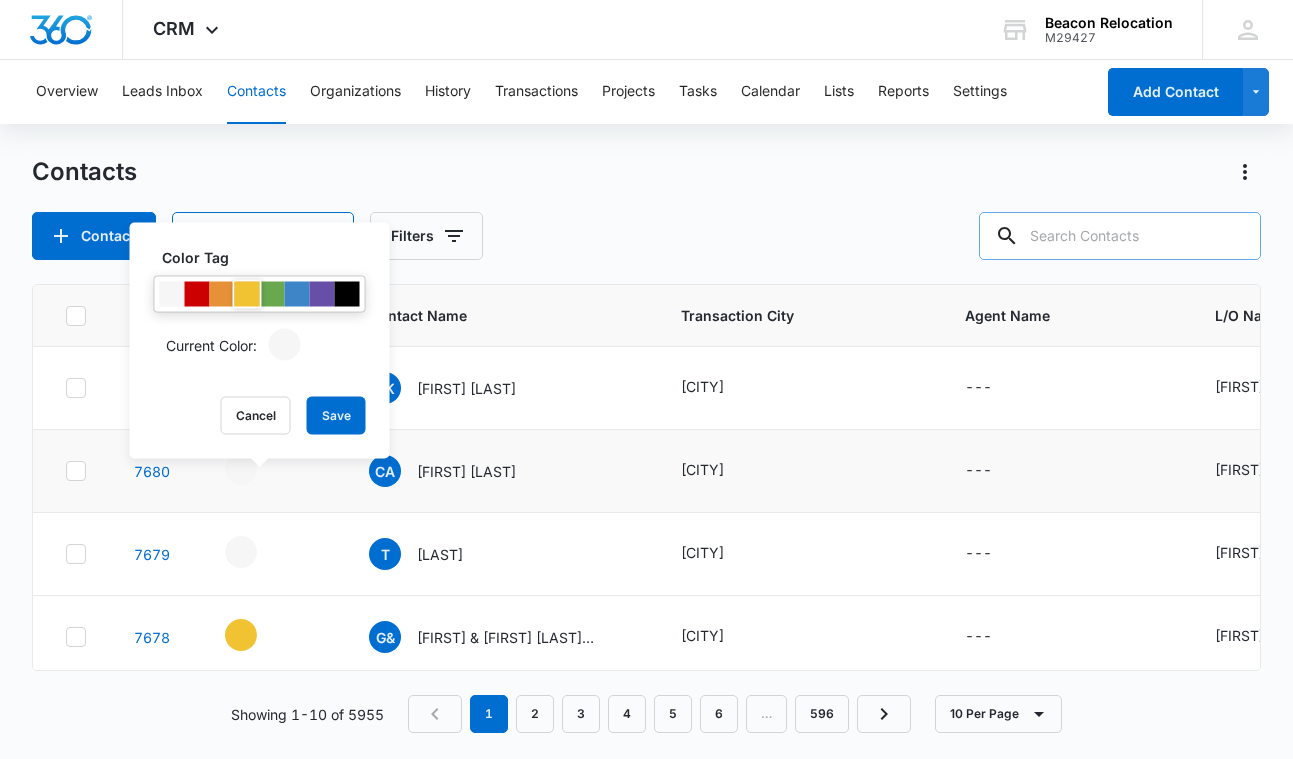 click at bounding box center [247, 294] 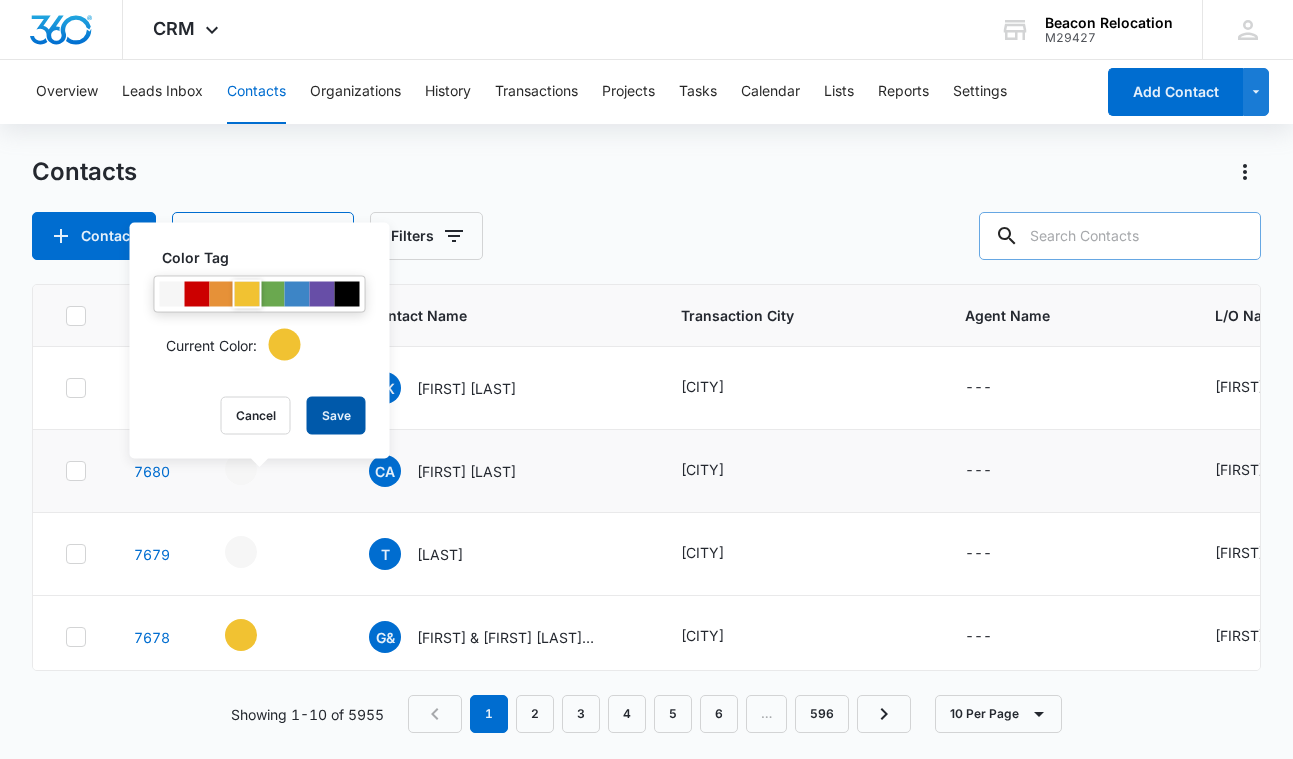 click on "Save" at bounding box center (336, 416) 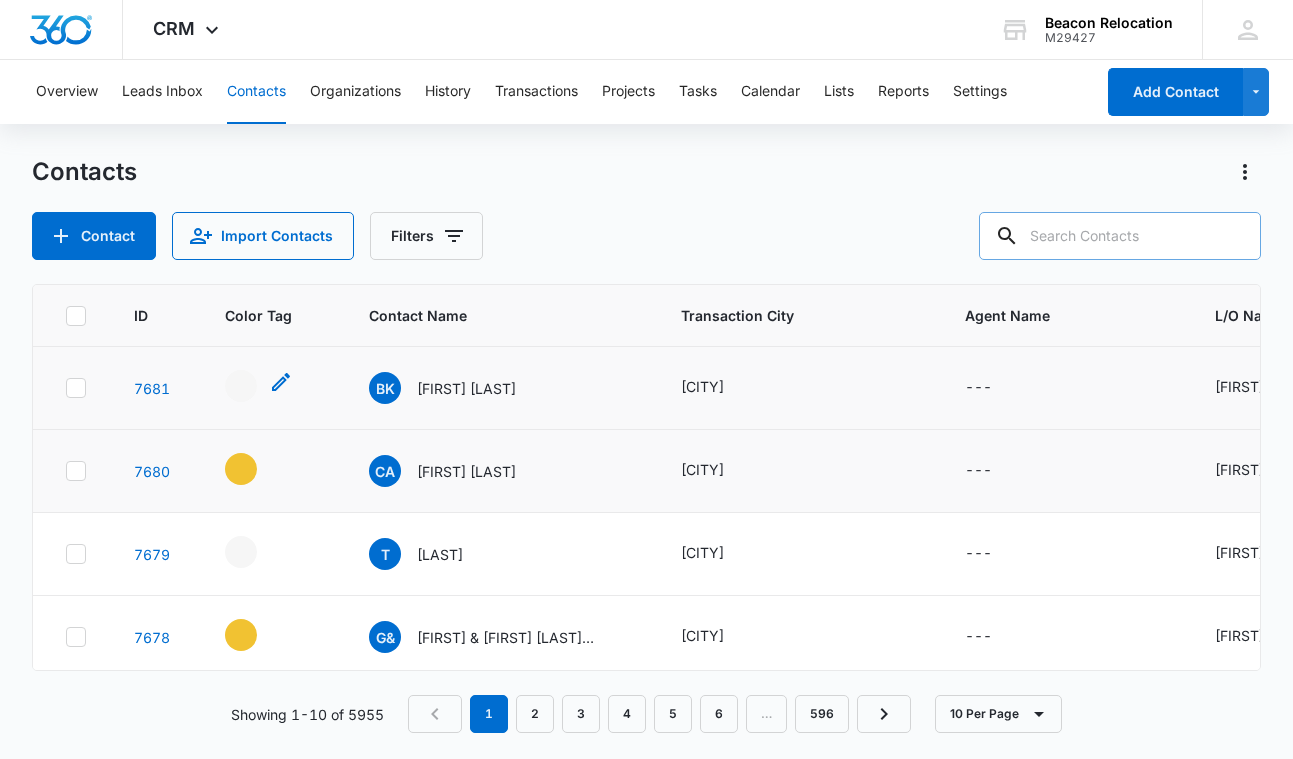 click 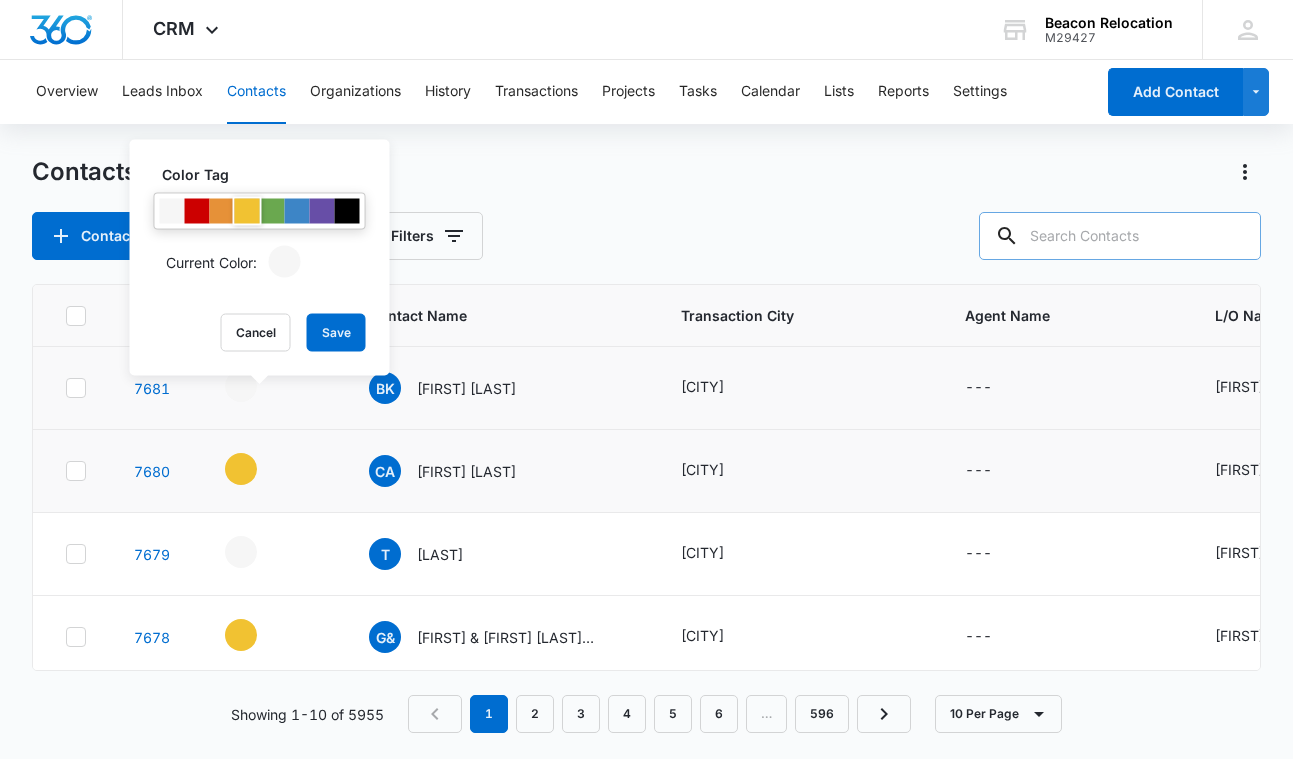 click at bounding box center [247, 211] 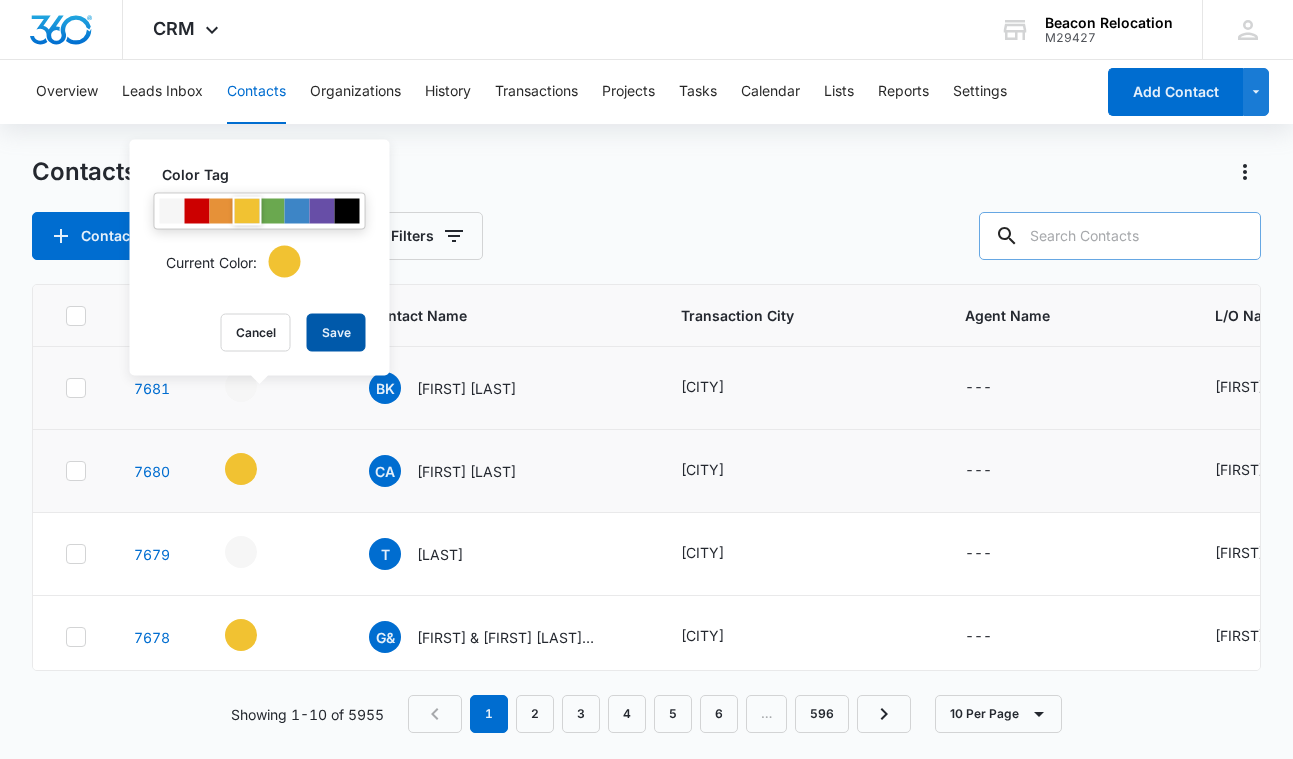 click on "Save" at bounding box center [336, 333] 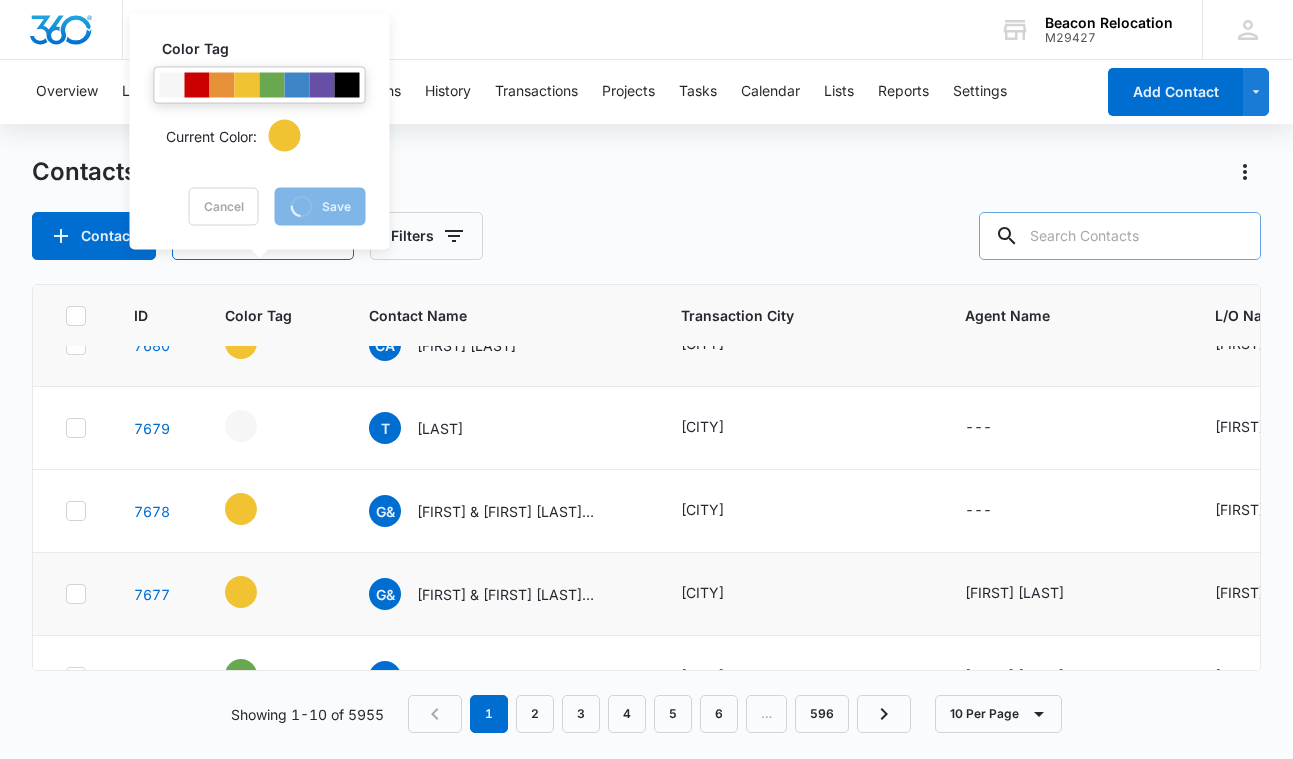scroll, scrollTop: 134, scrollLeft: 0, axis: vertical 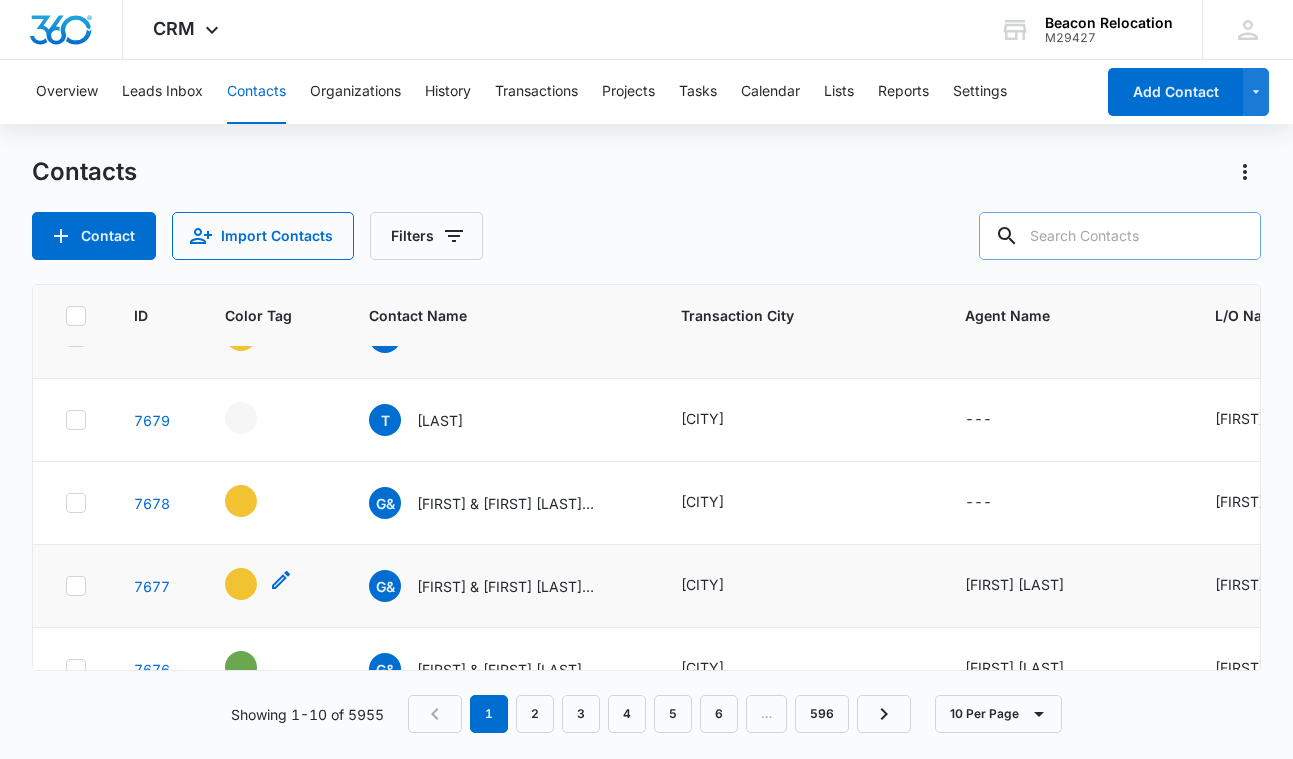 click 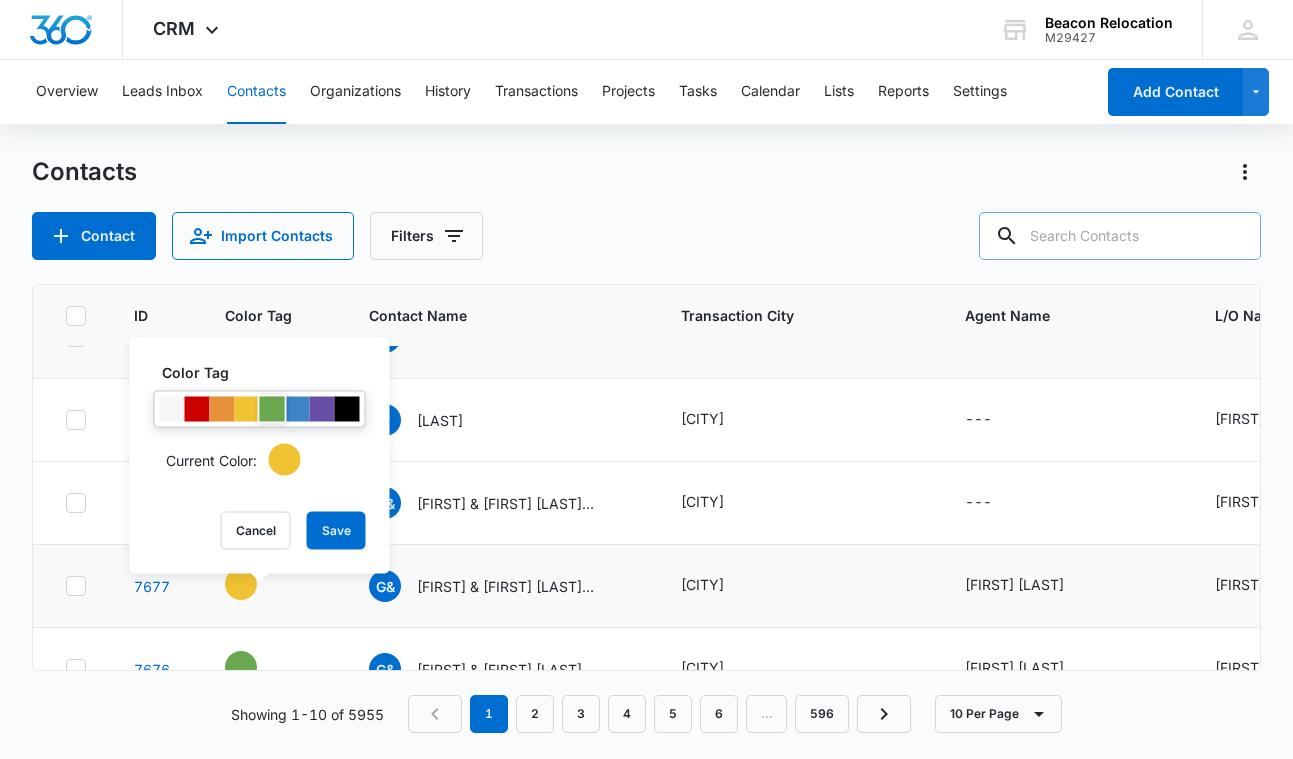 click at bounding box center (272, 409) 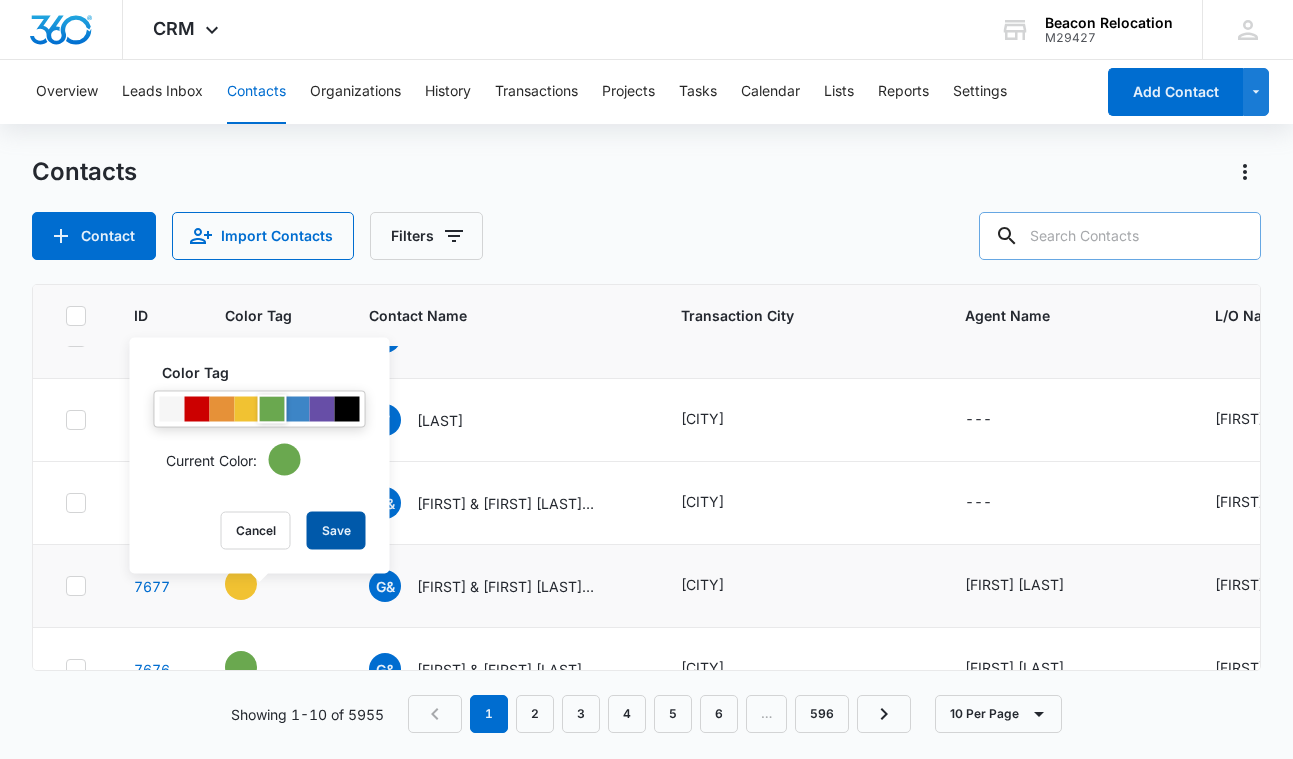 click on "Save" at bounding box center [336, 531] 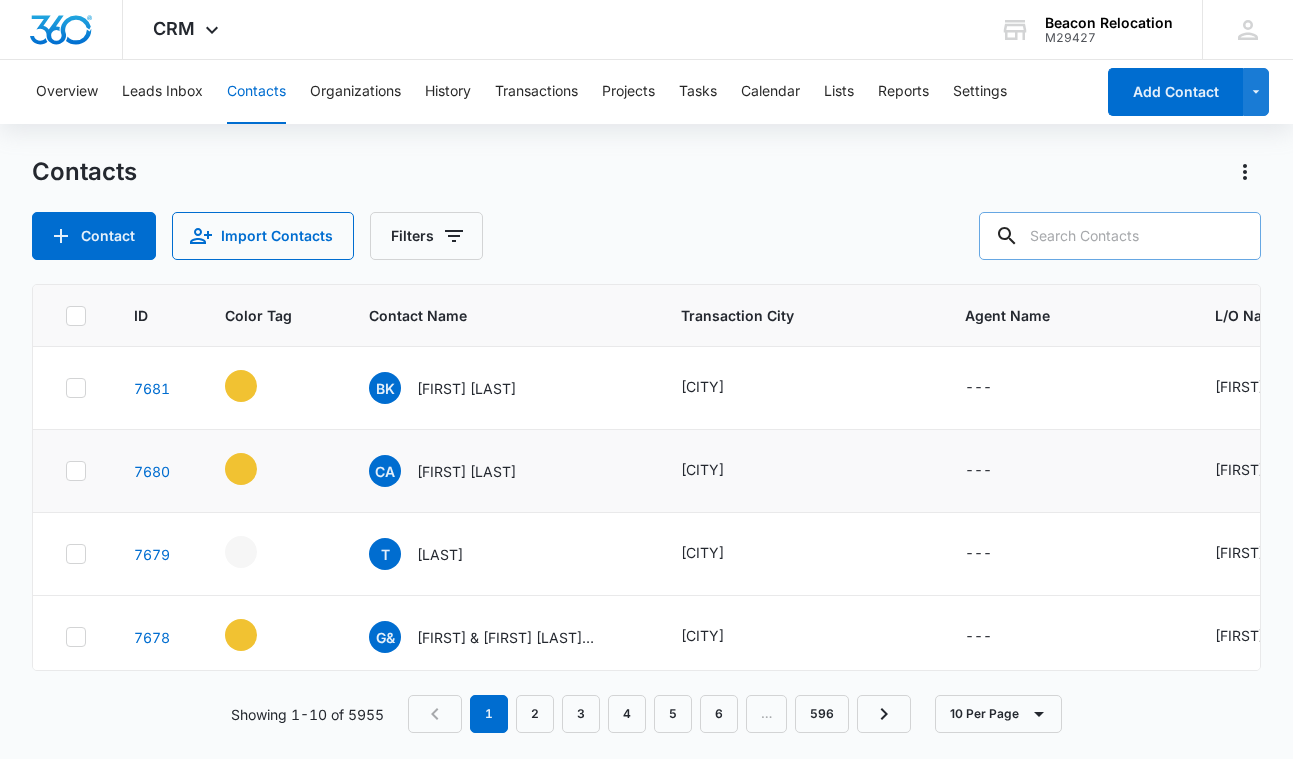 scroll, scrollTop: 0, scrollLeft: 0, axis: both 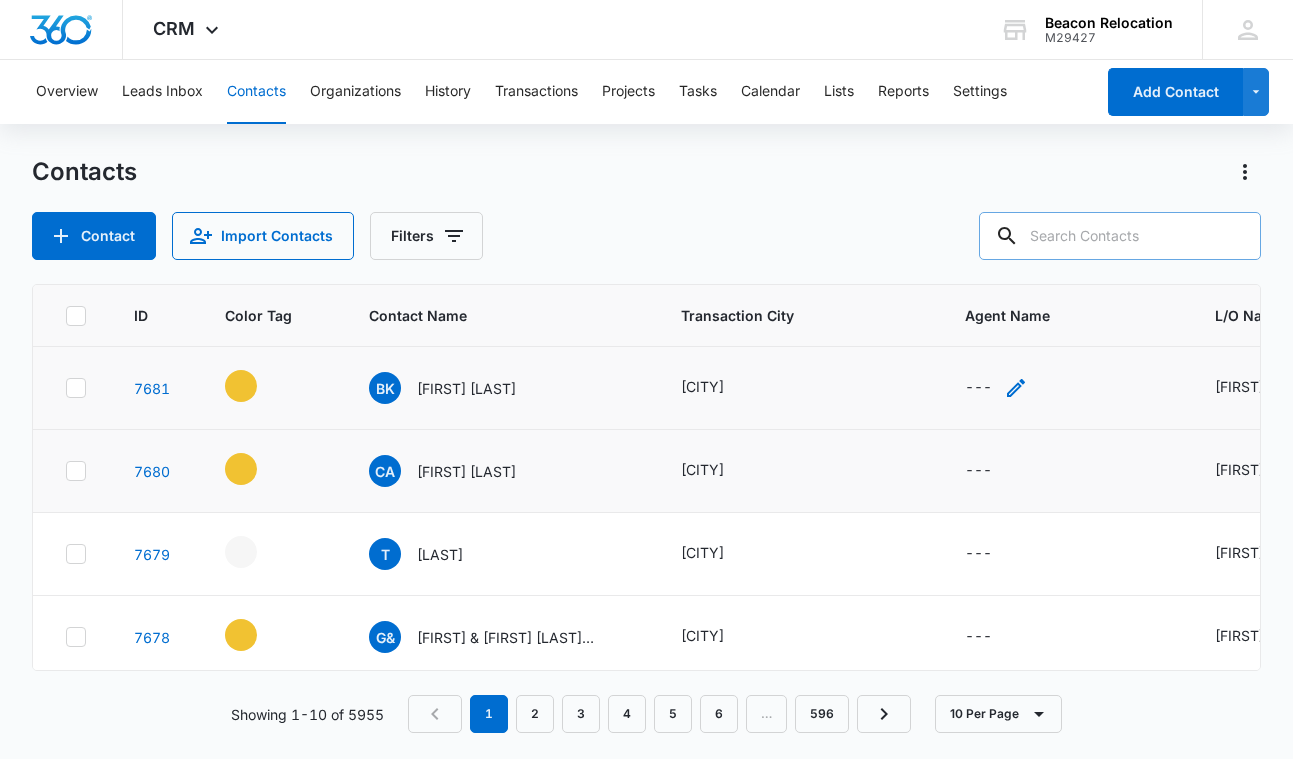 click 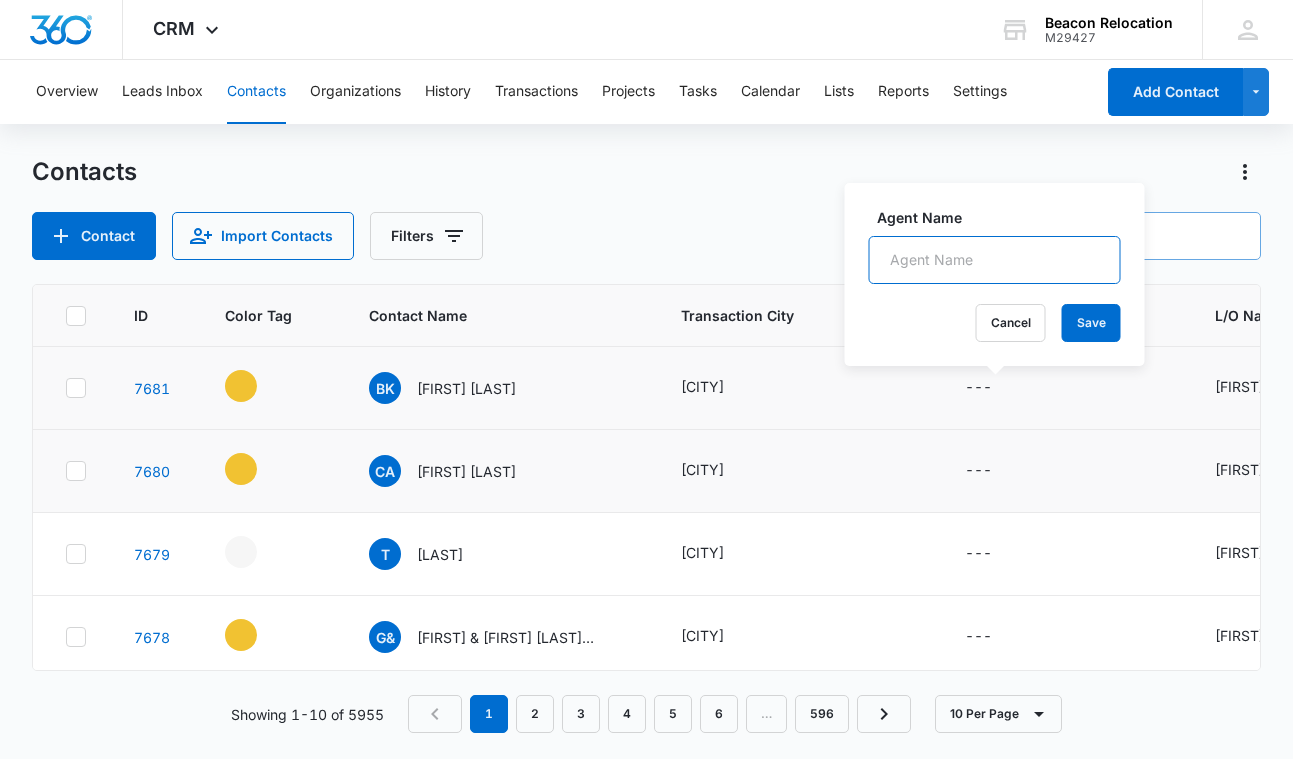 click on "Agent Name" at bounding box center (995, 260) 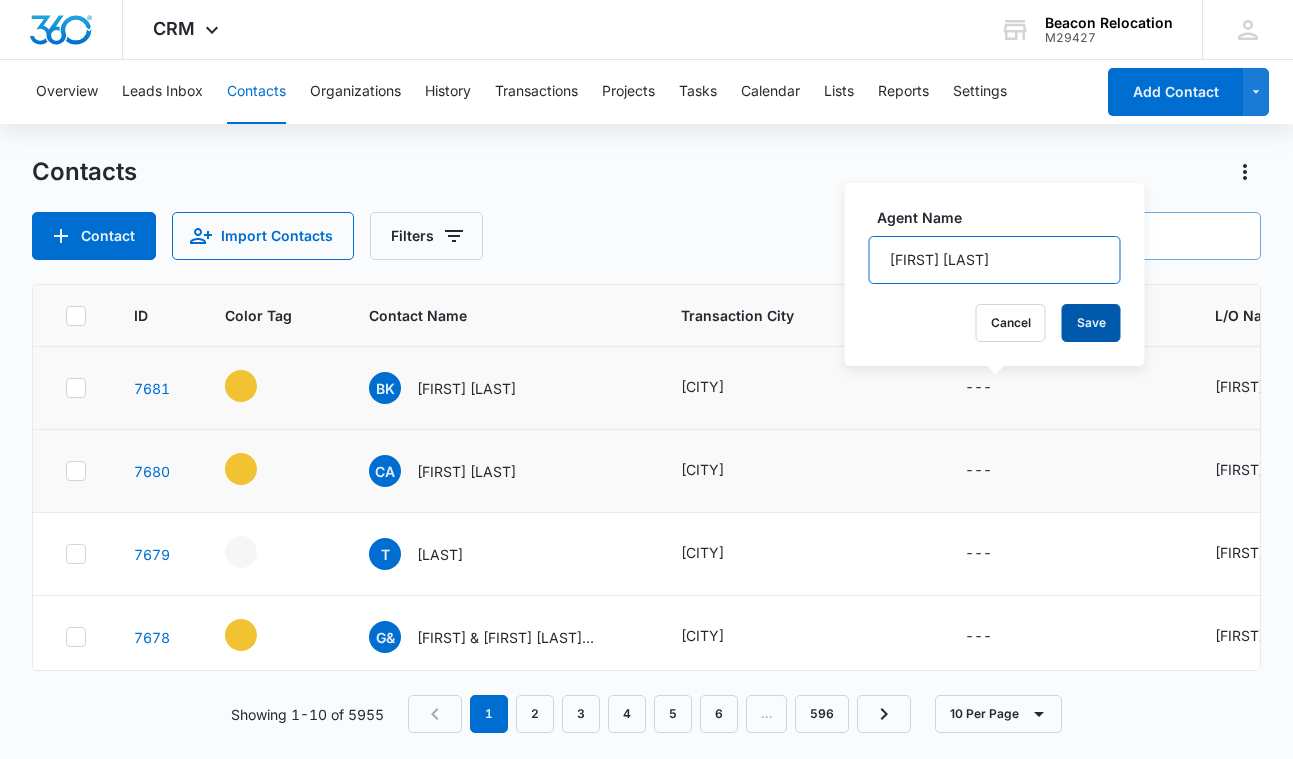 type on "[FIRST] [LAST]" 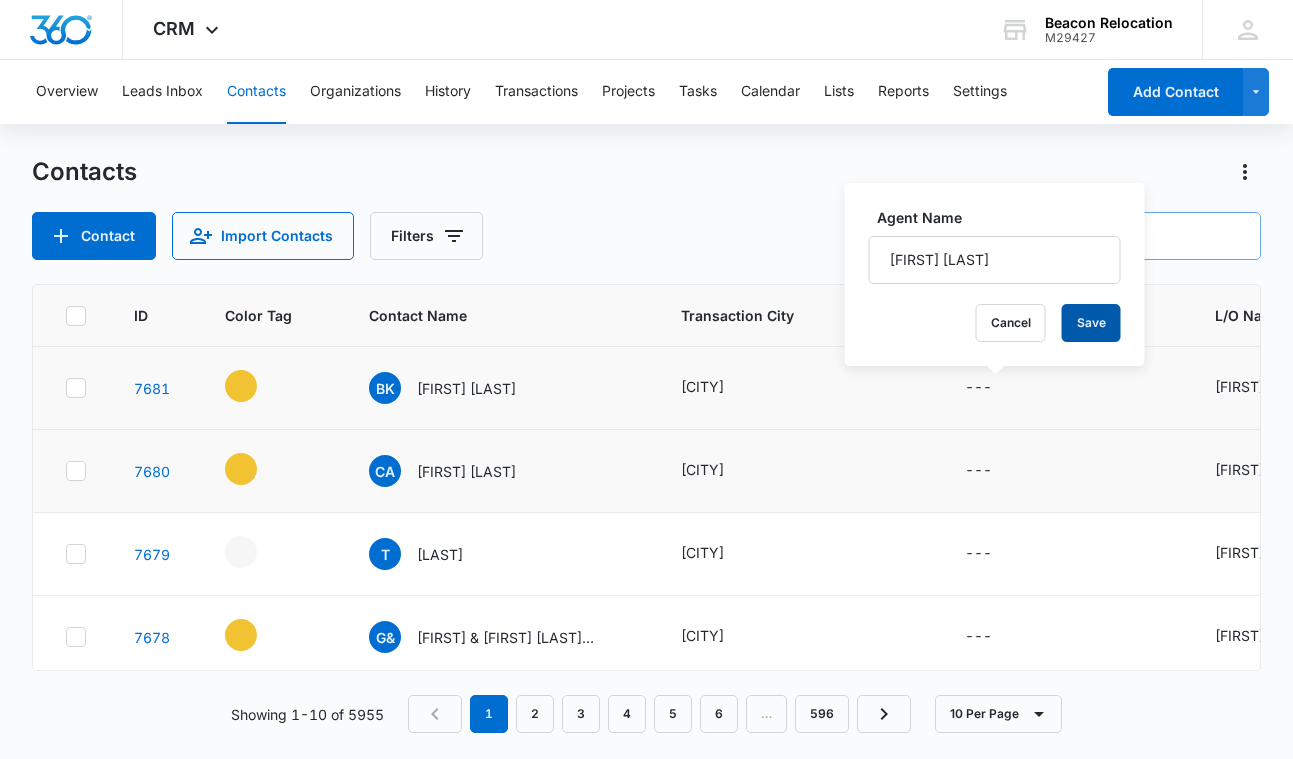 click on "Save" at bounding box center [1091, 323] 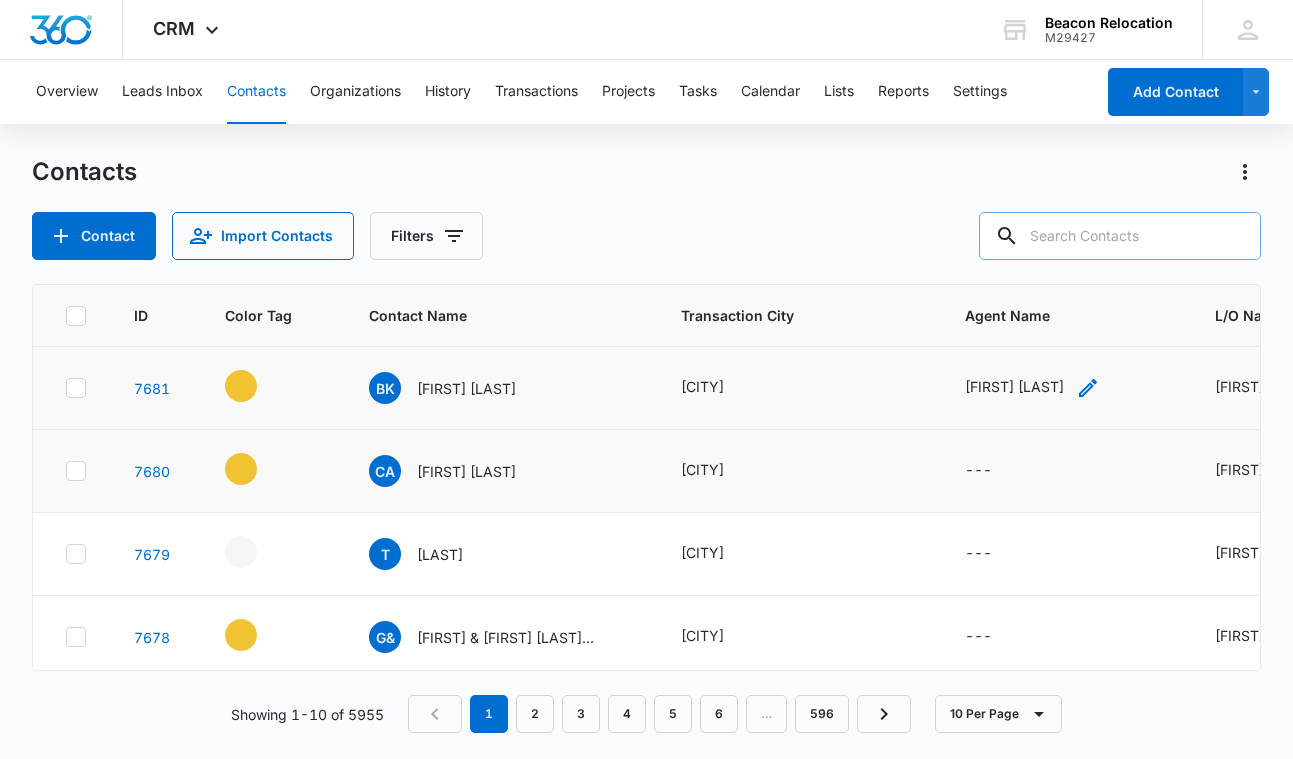 click 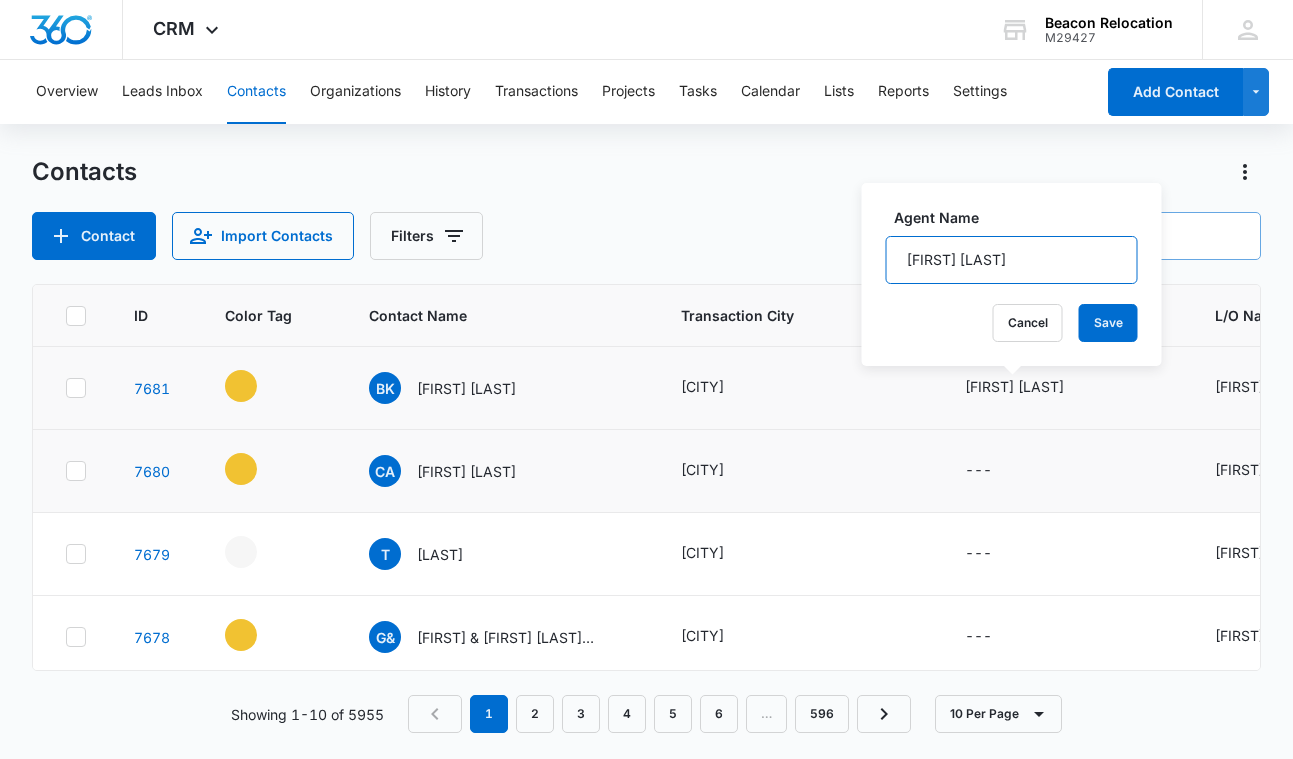 click on "[FIRST] [LAST]" at bounding box center [1012, 260] 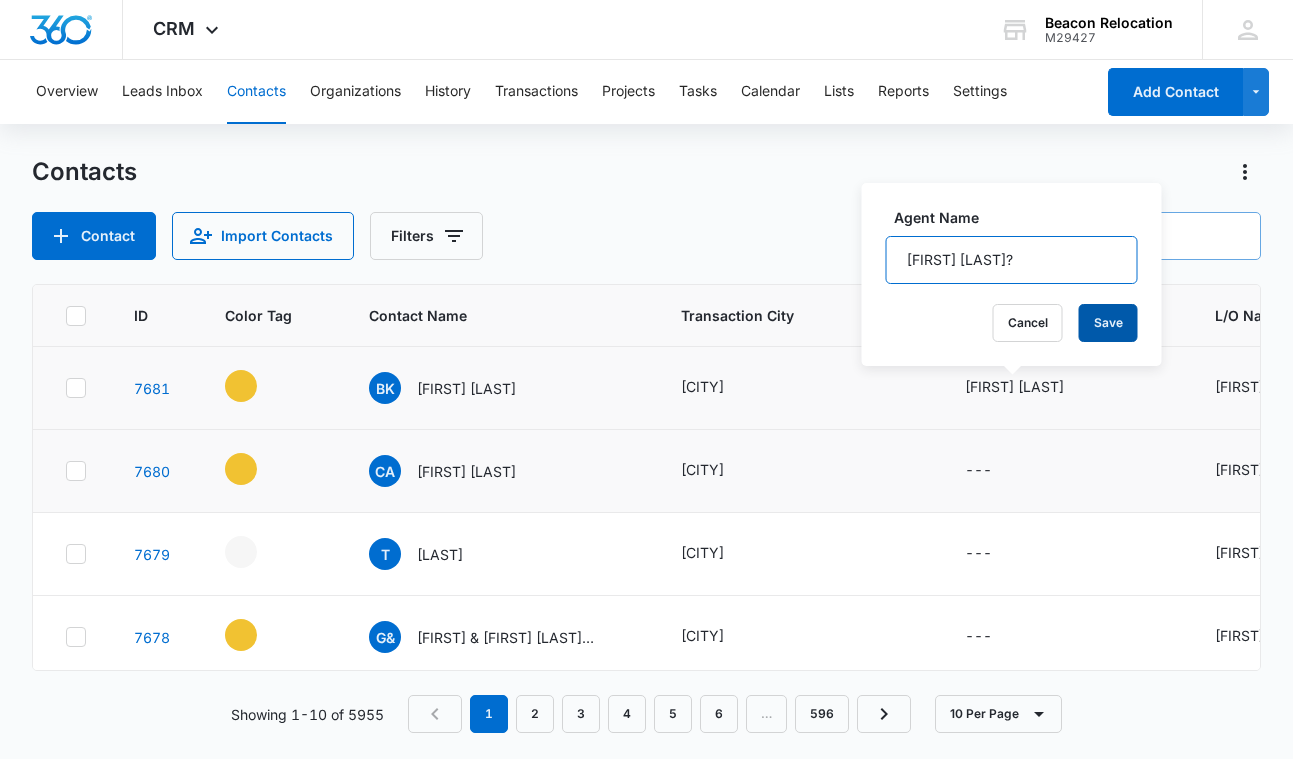 type on "[FIRST] [LAST]?" 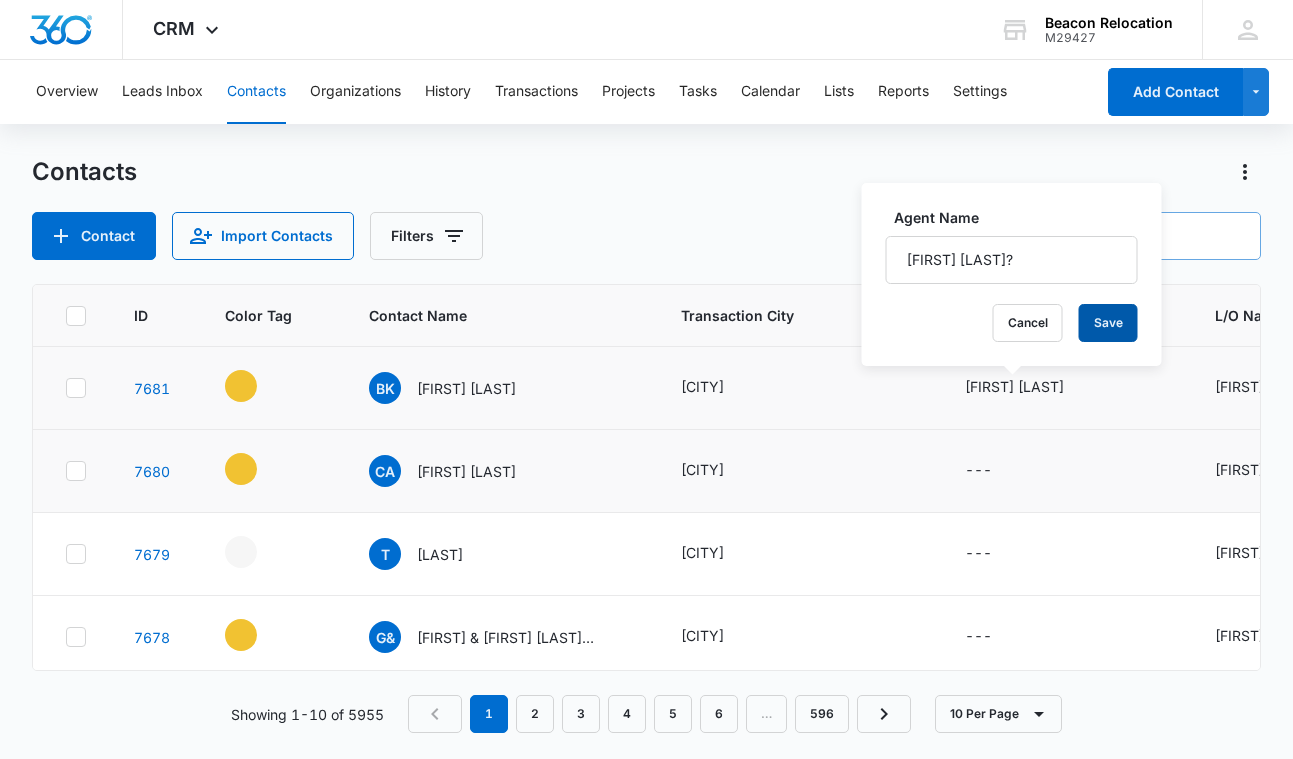click on "Save" at bounding box center (1108, 323) 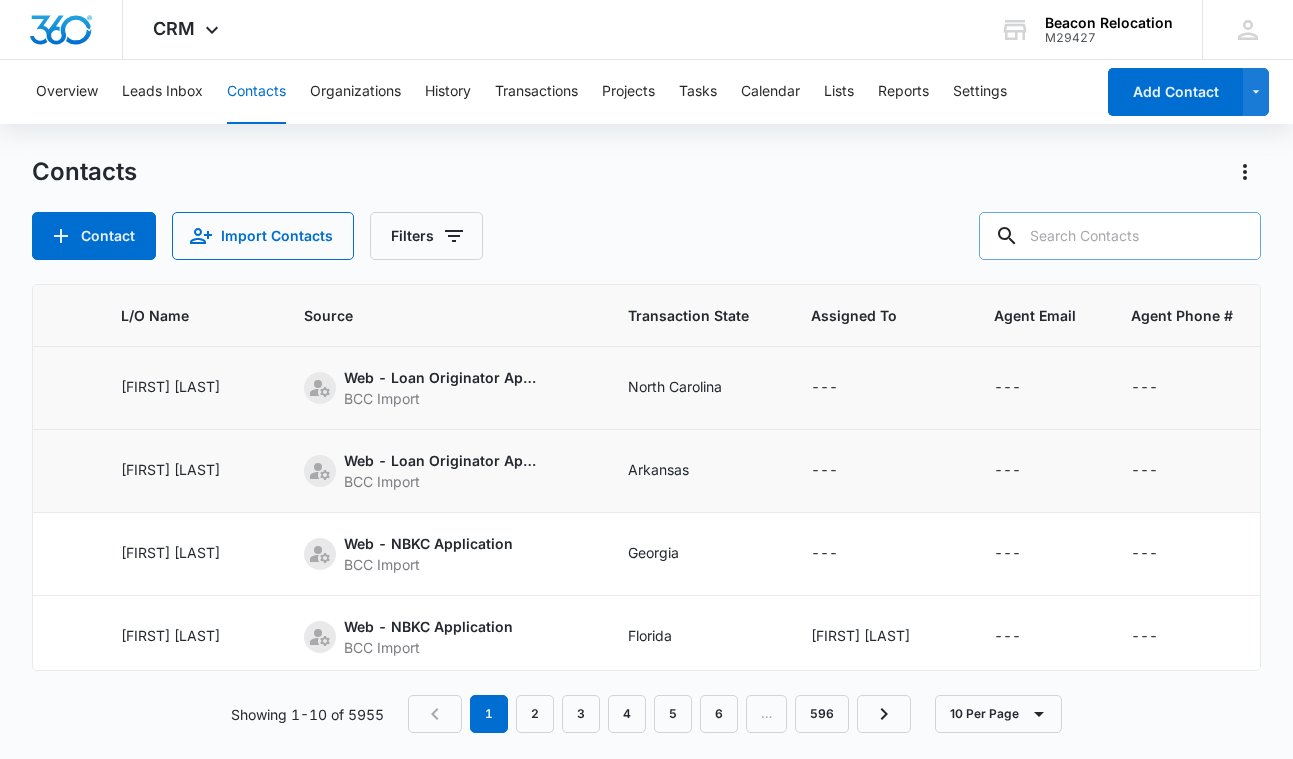 scroll, scrollTop: 0, scrollLeft: 1187, axis: horizontal 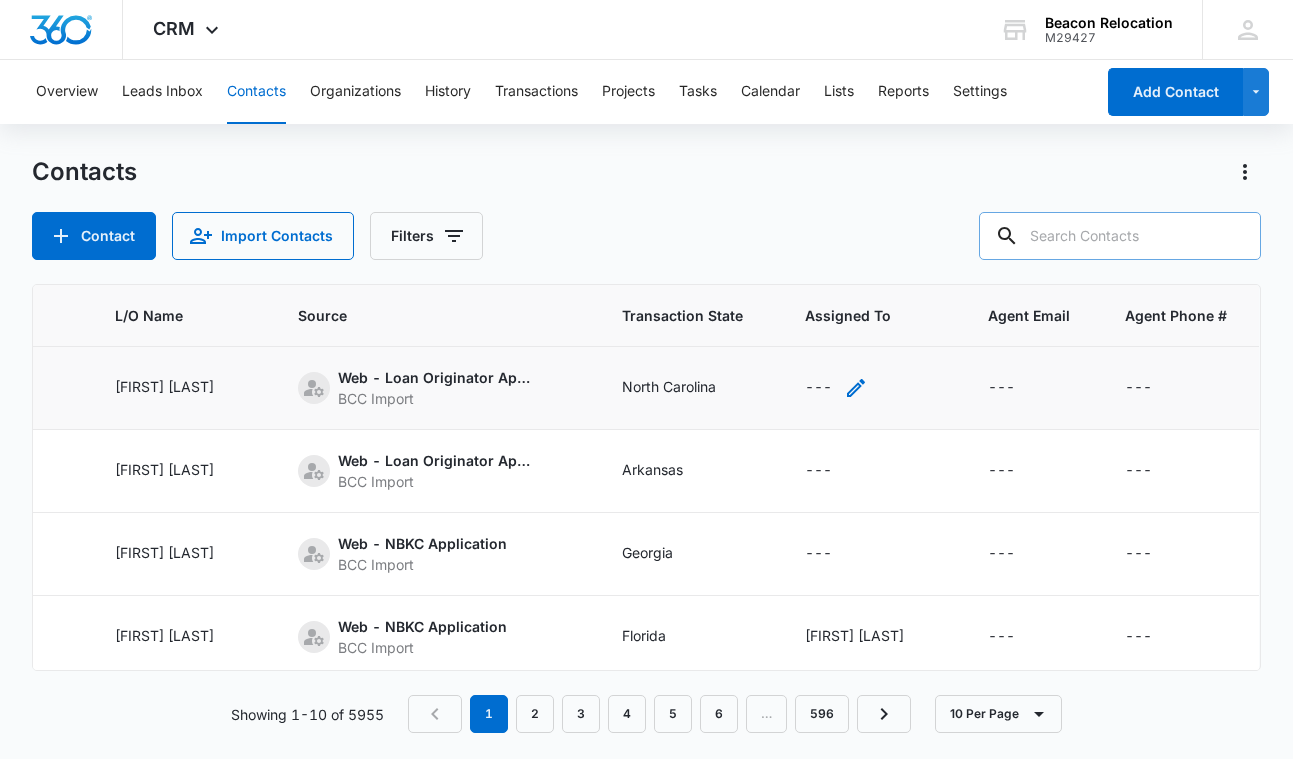 click 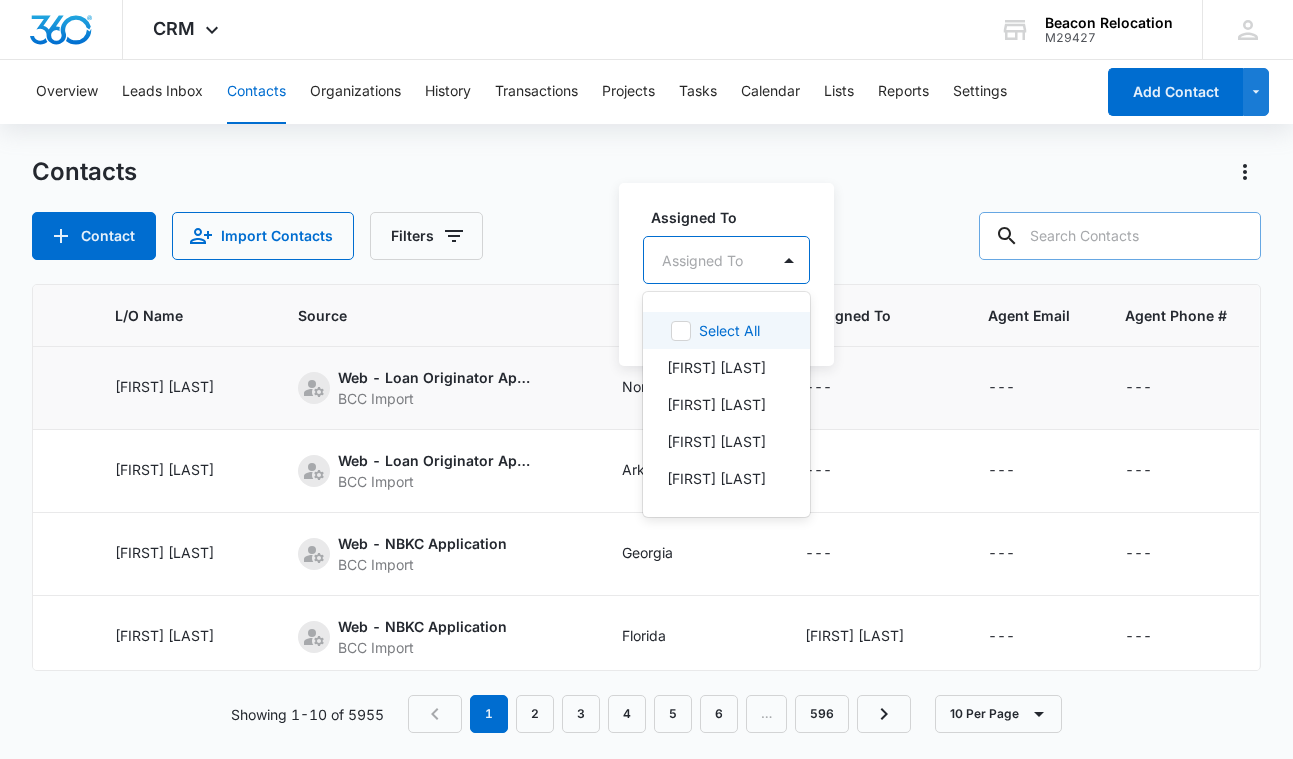 click on "Assigned To" at bounding box center (706, 260) 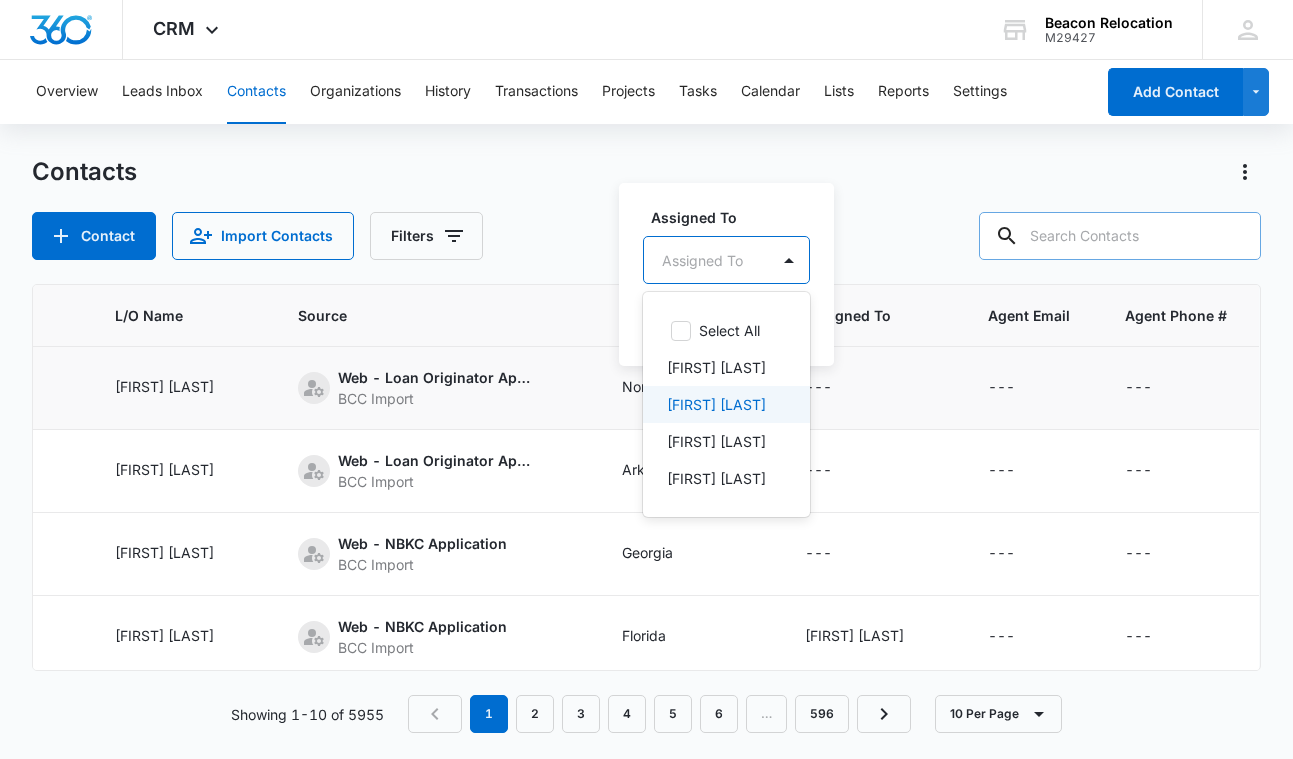 click on "[FIRST] [LAST]" at bounding box center [716, 404] 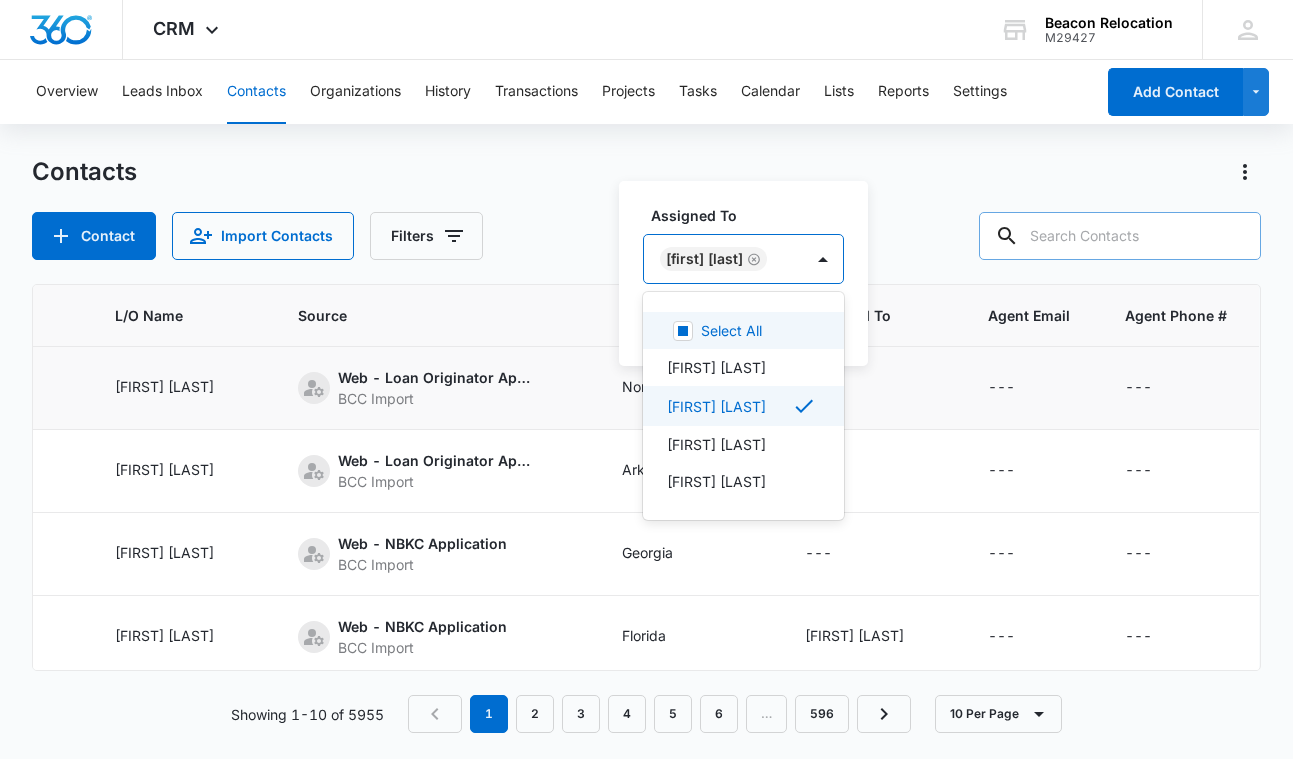 click on "[FIRST] [LAST]" at bounding box center (723, 259) 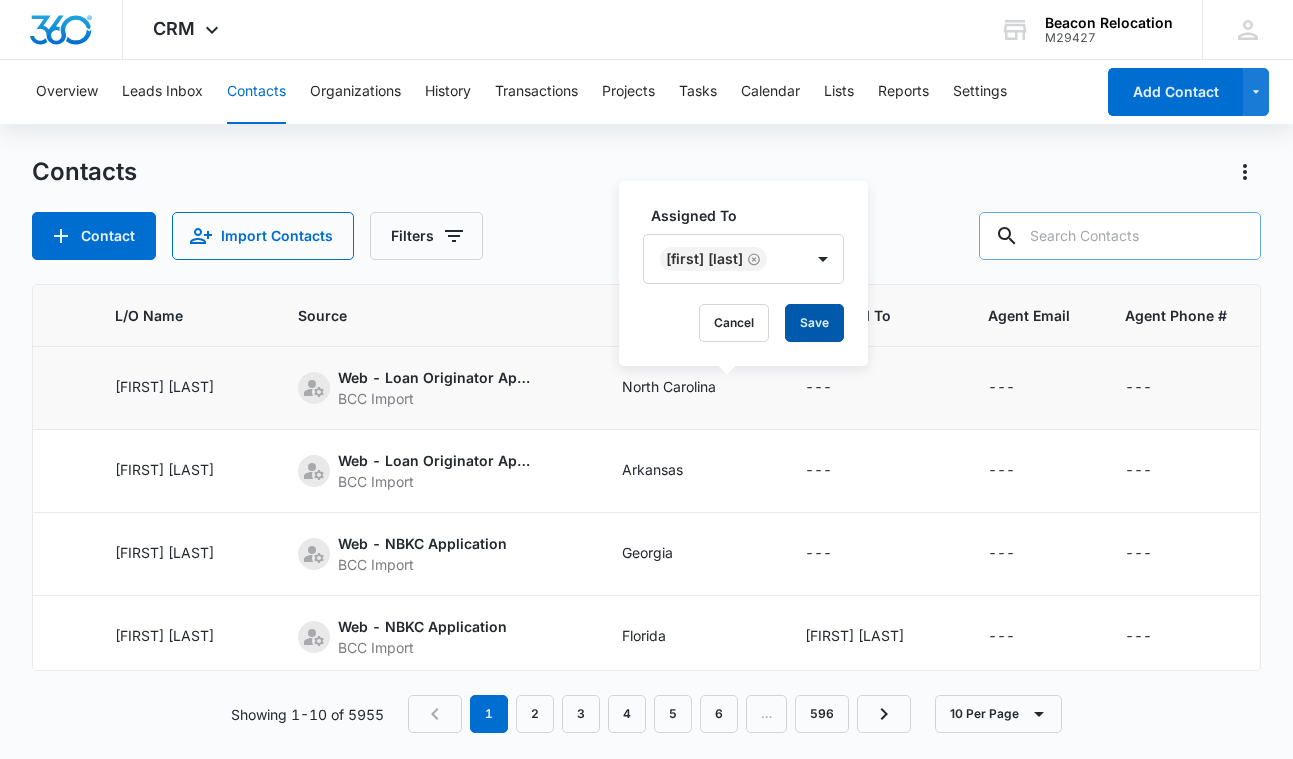 click on "Save" at bounding box center [814, 323] 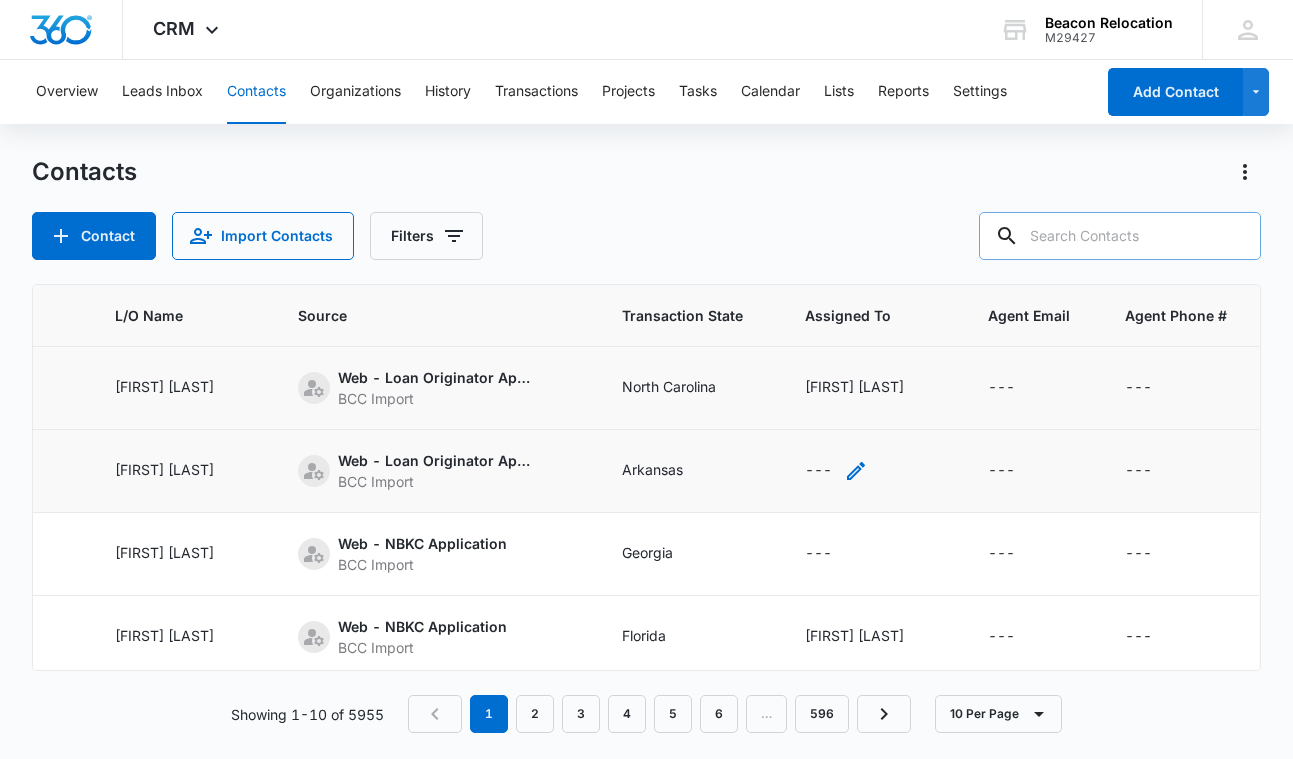 click 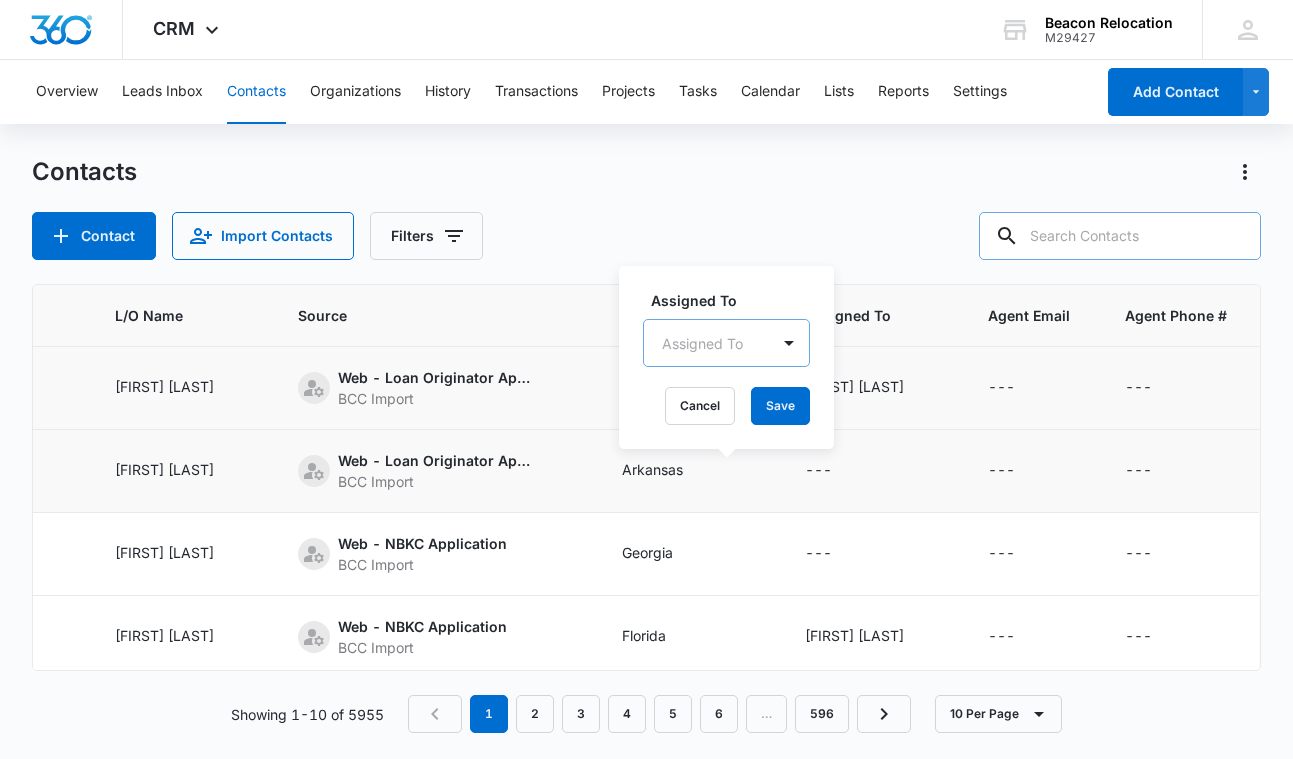 click on "Assigned To" at bounding box center [702, 343] 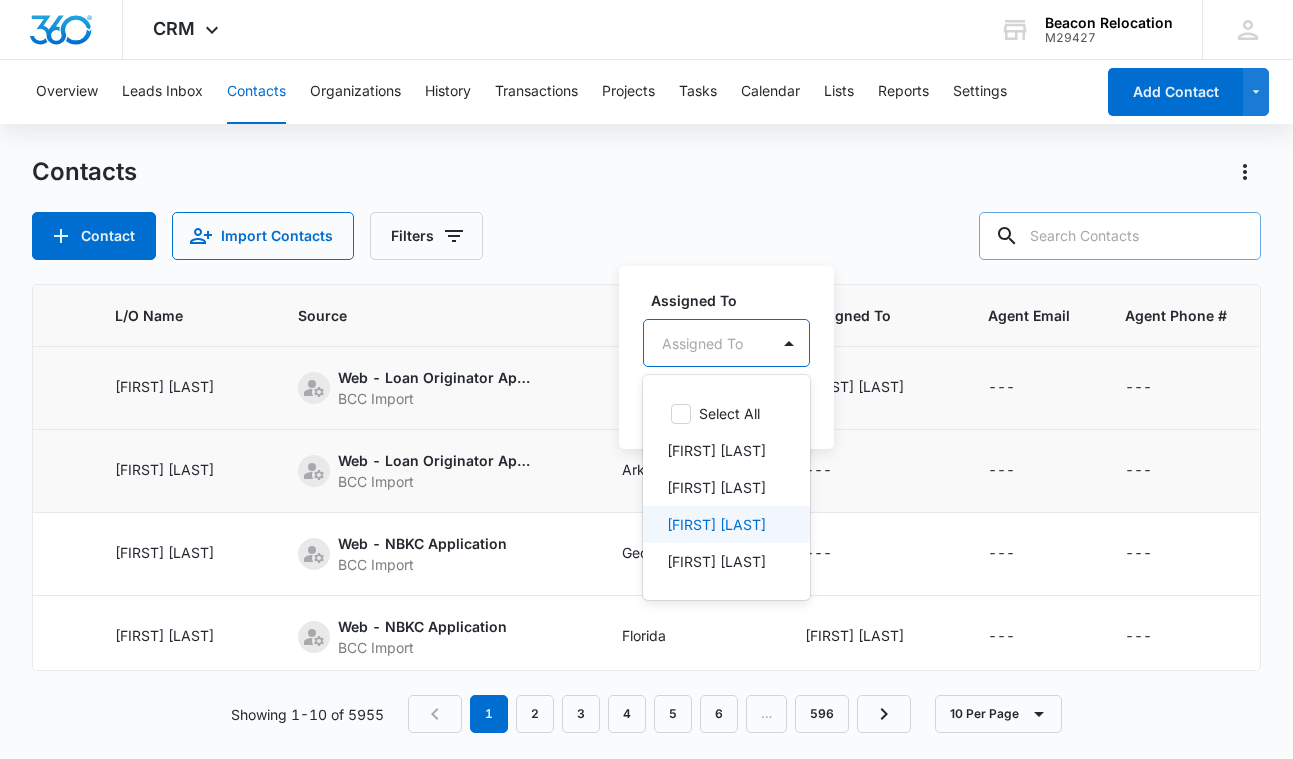 click on "[FIRST] [LAST]" at bounding box center [716, 524] 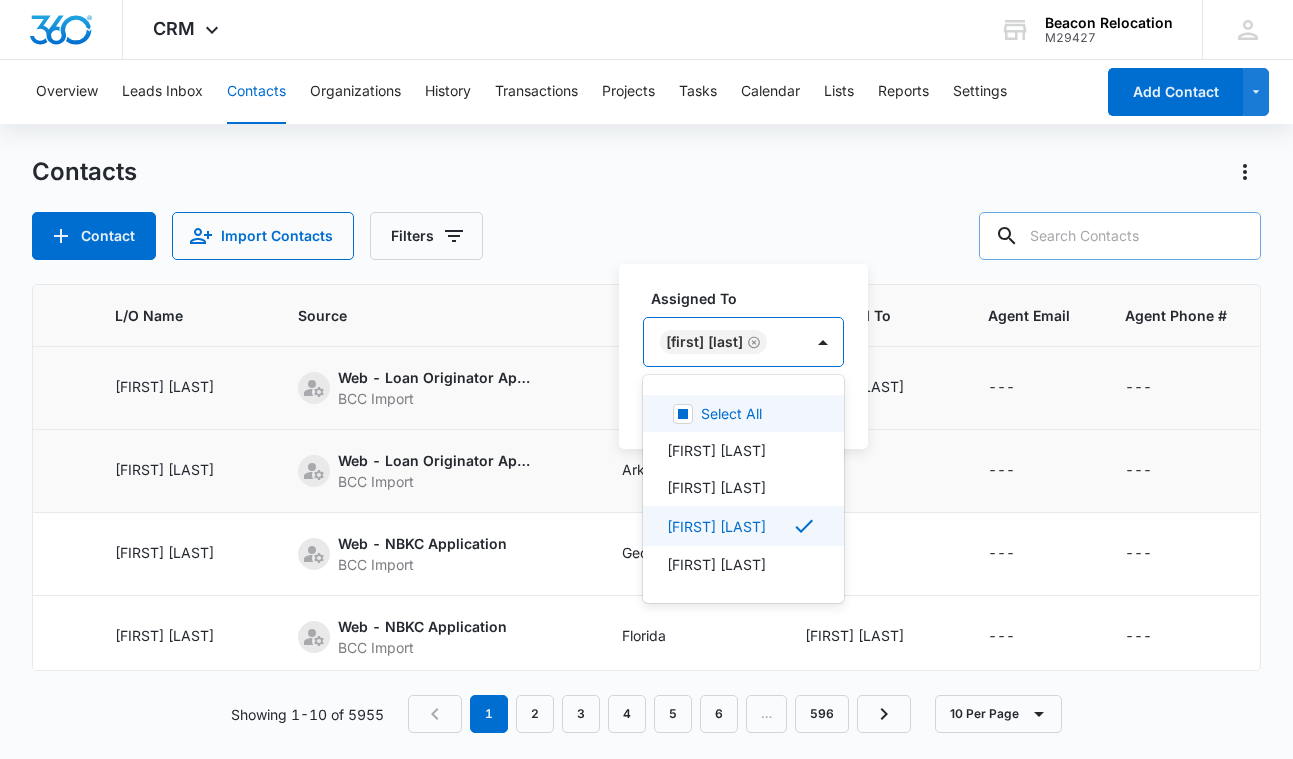 click on "[FIRST] [LAST]" at bounding box center [723, 342] 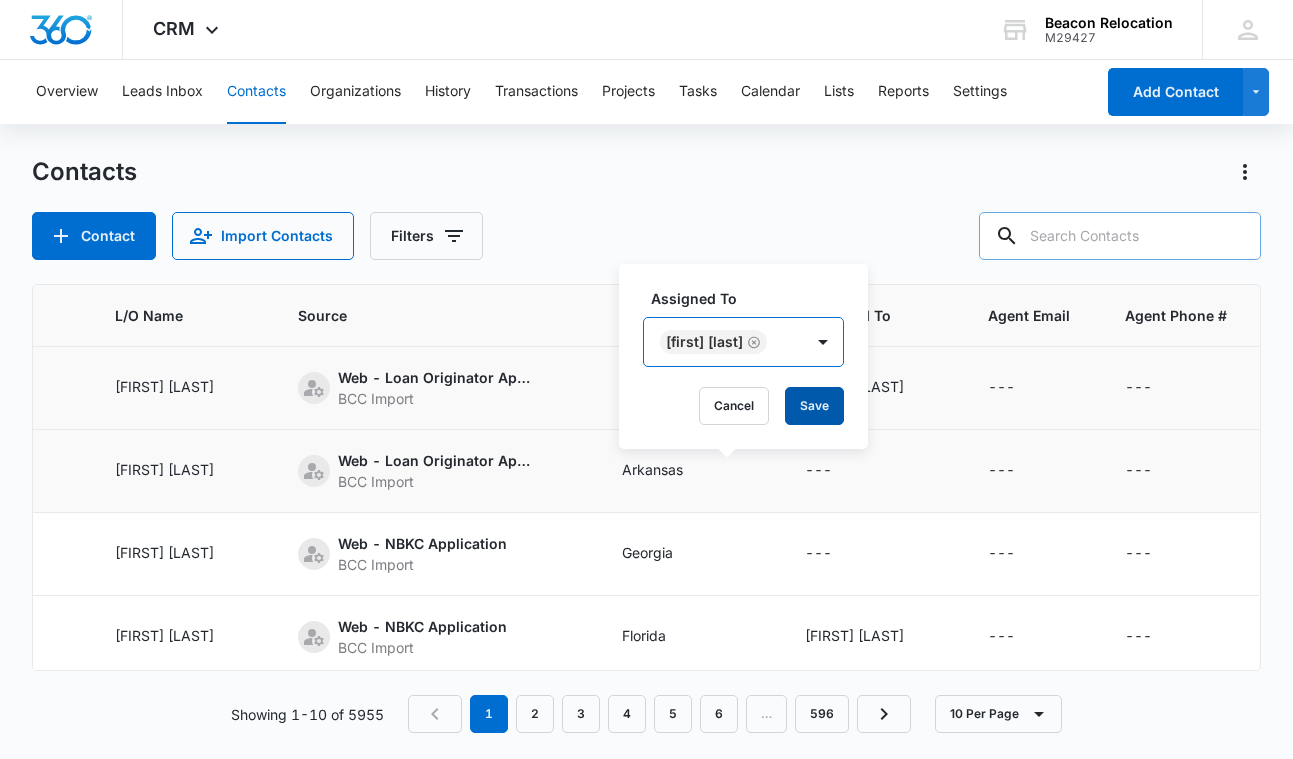 click on "Save" at bounding box center (814, 406) 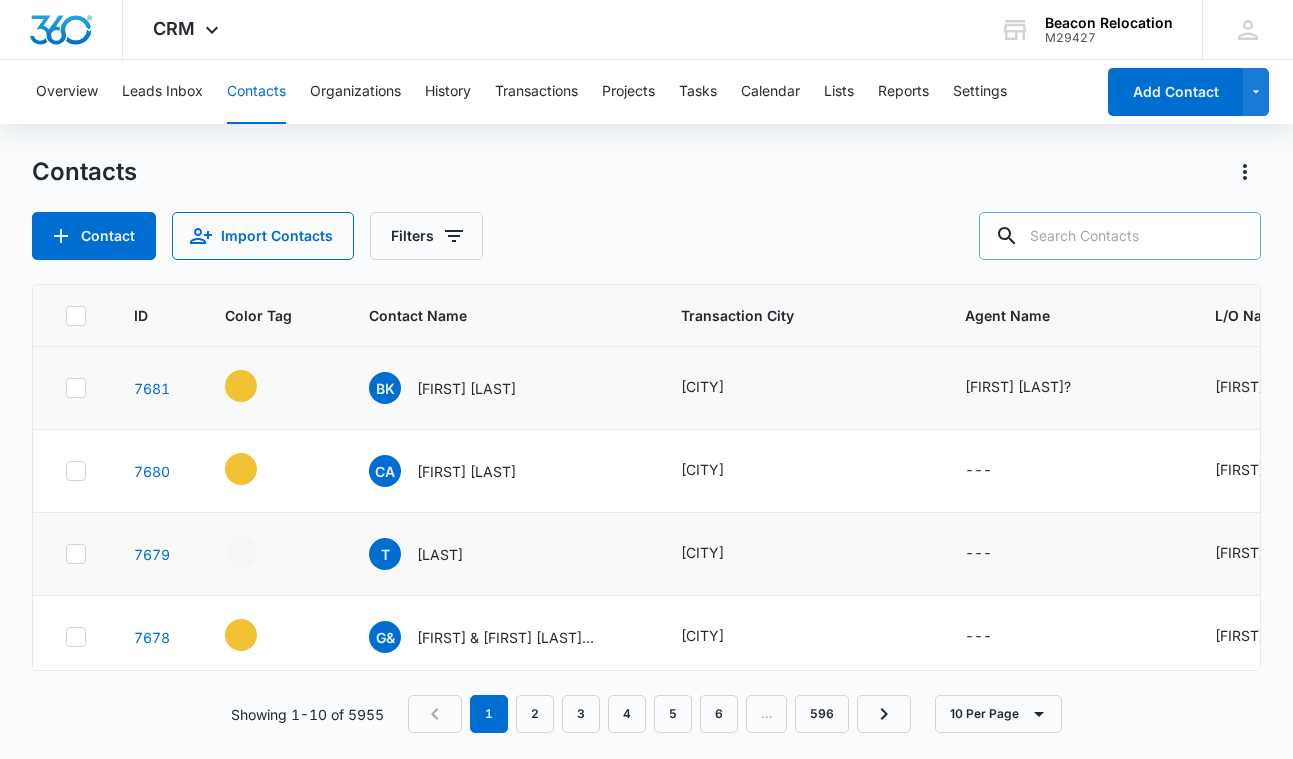 scroll, scrollTop: 0, scrollLeft: 0, axis: both 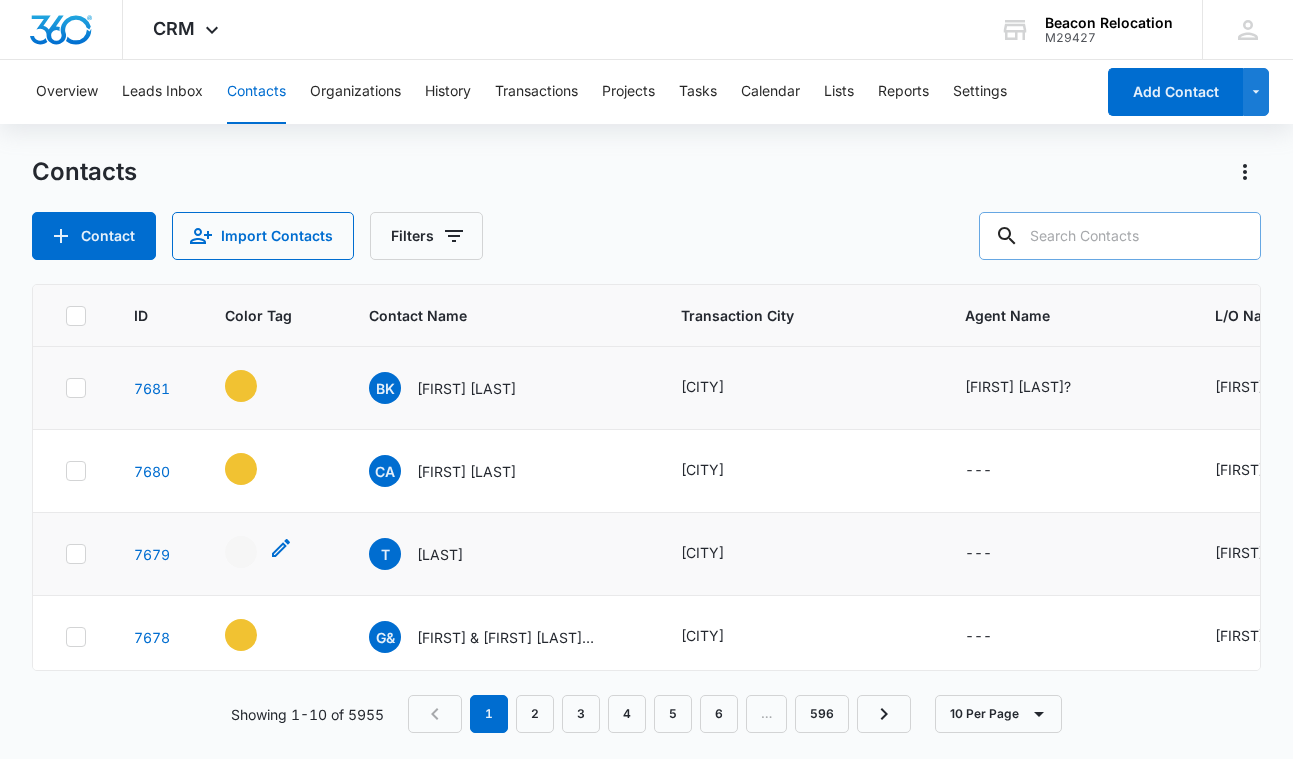click 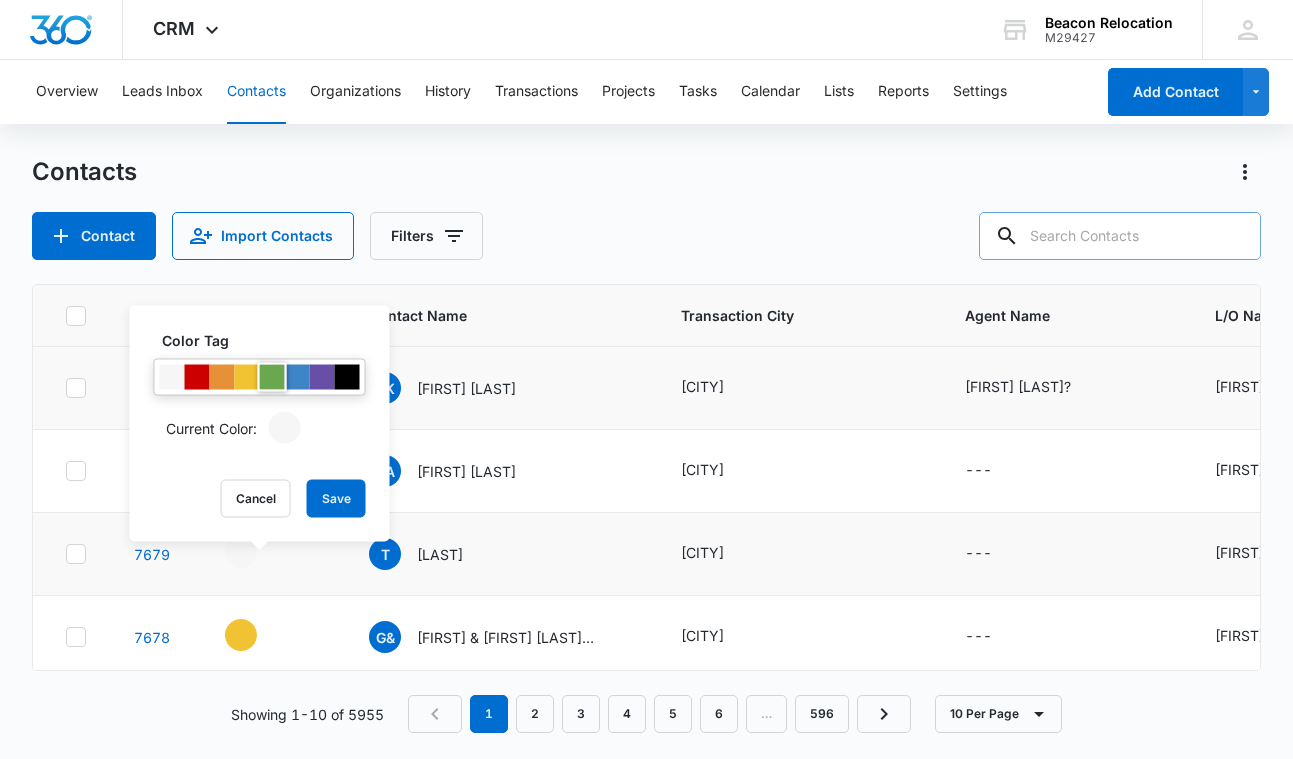 click at bounding box center (272, 377) 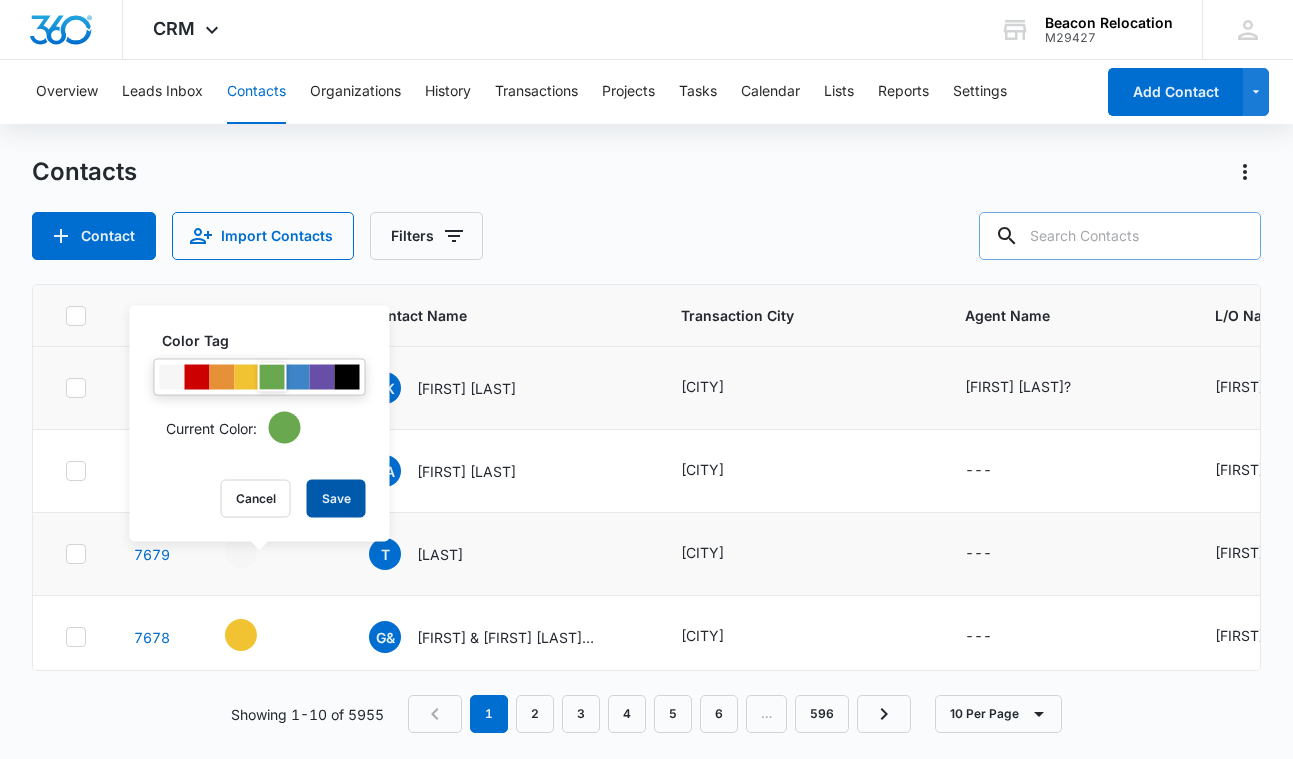 click on "Save" at bounding box center (336, 499) 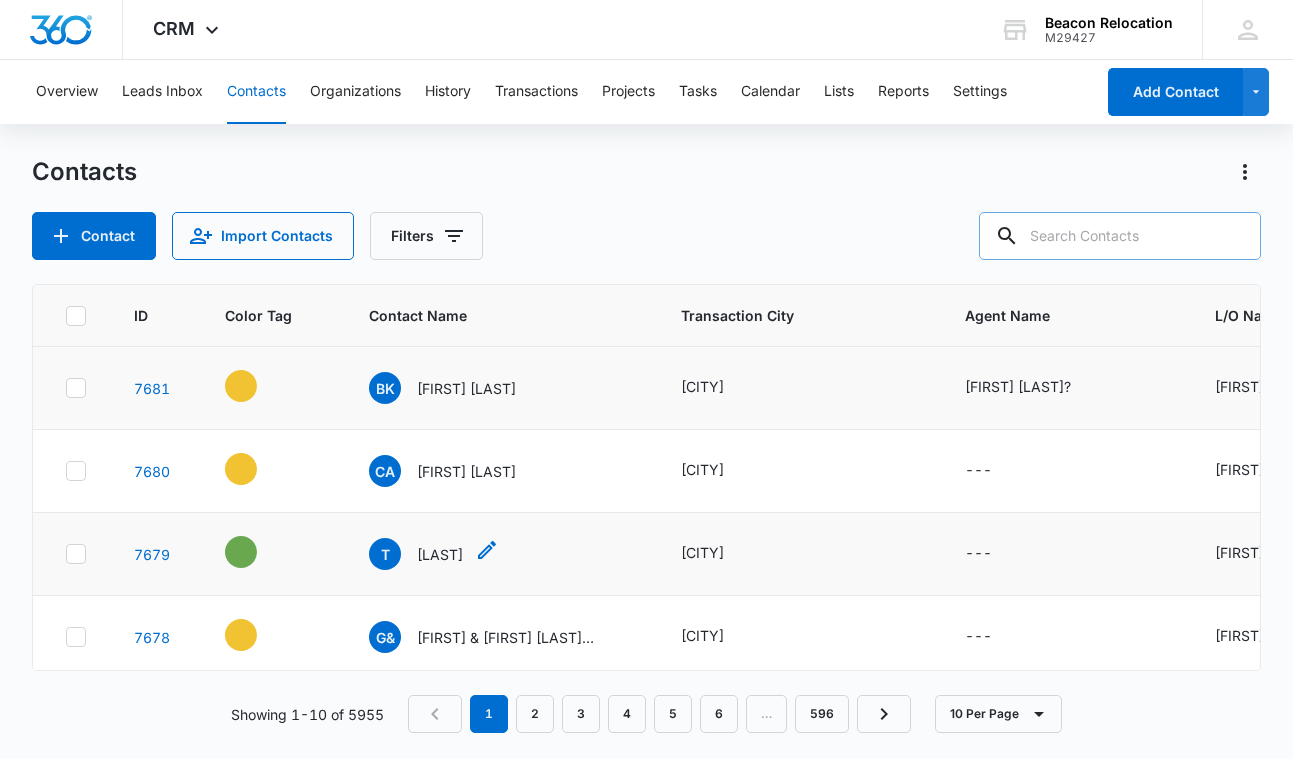 click 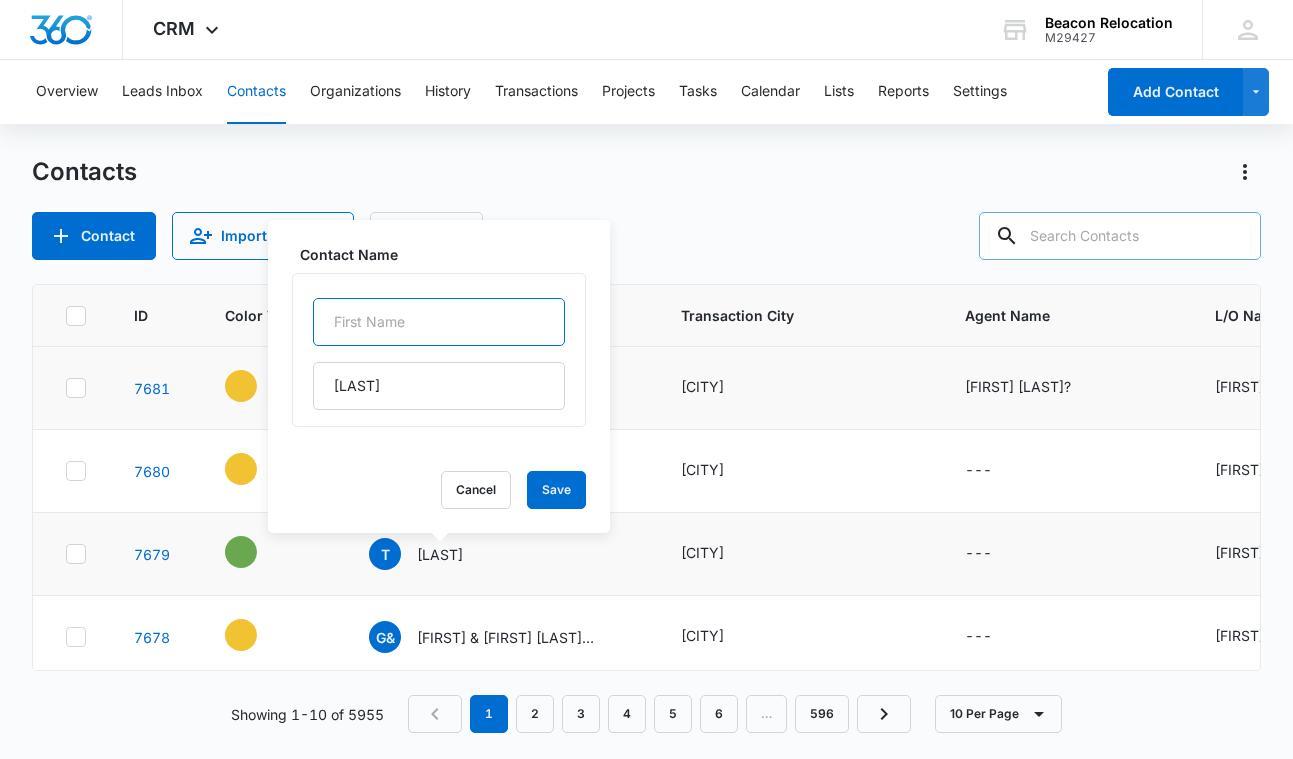 click at bounding box center (439, 322) 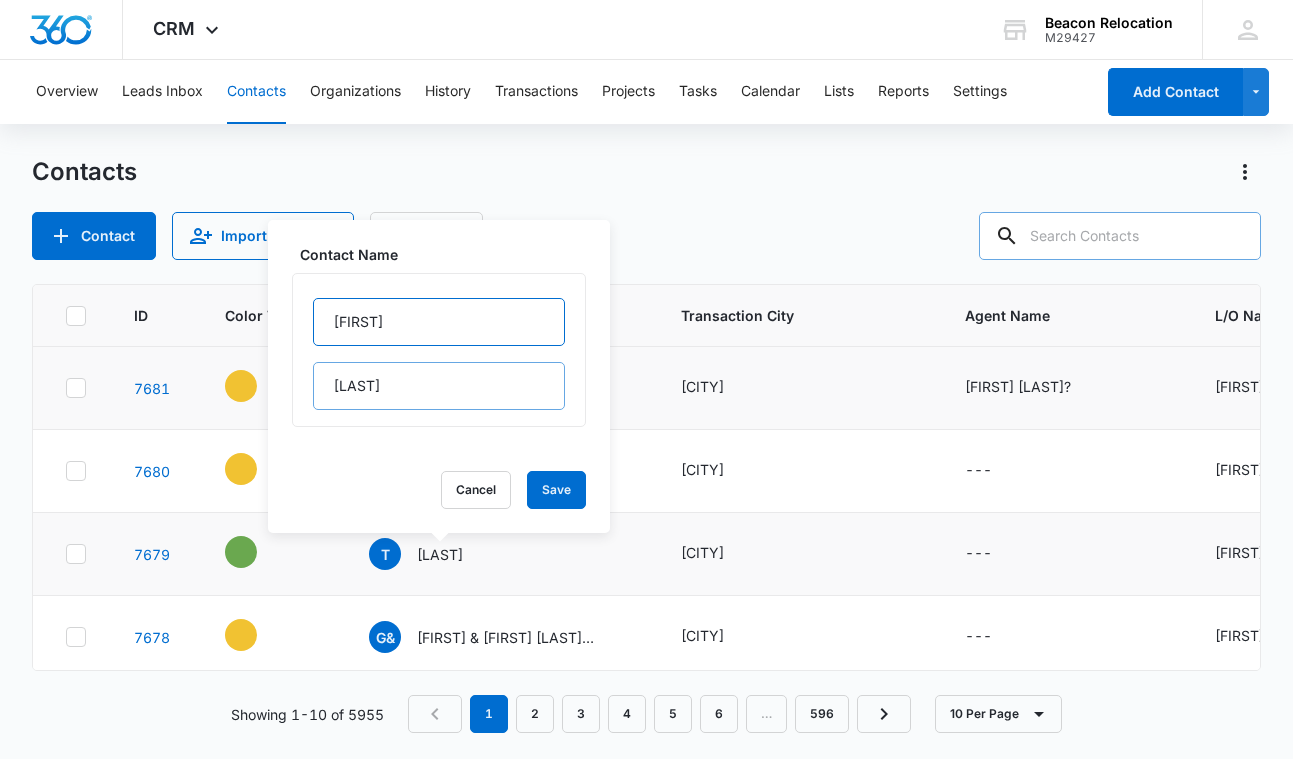type on "[FIRST]" 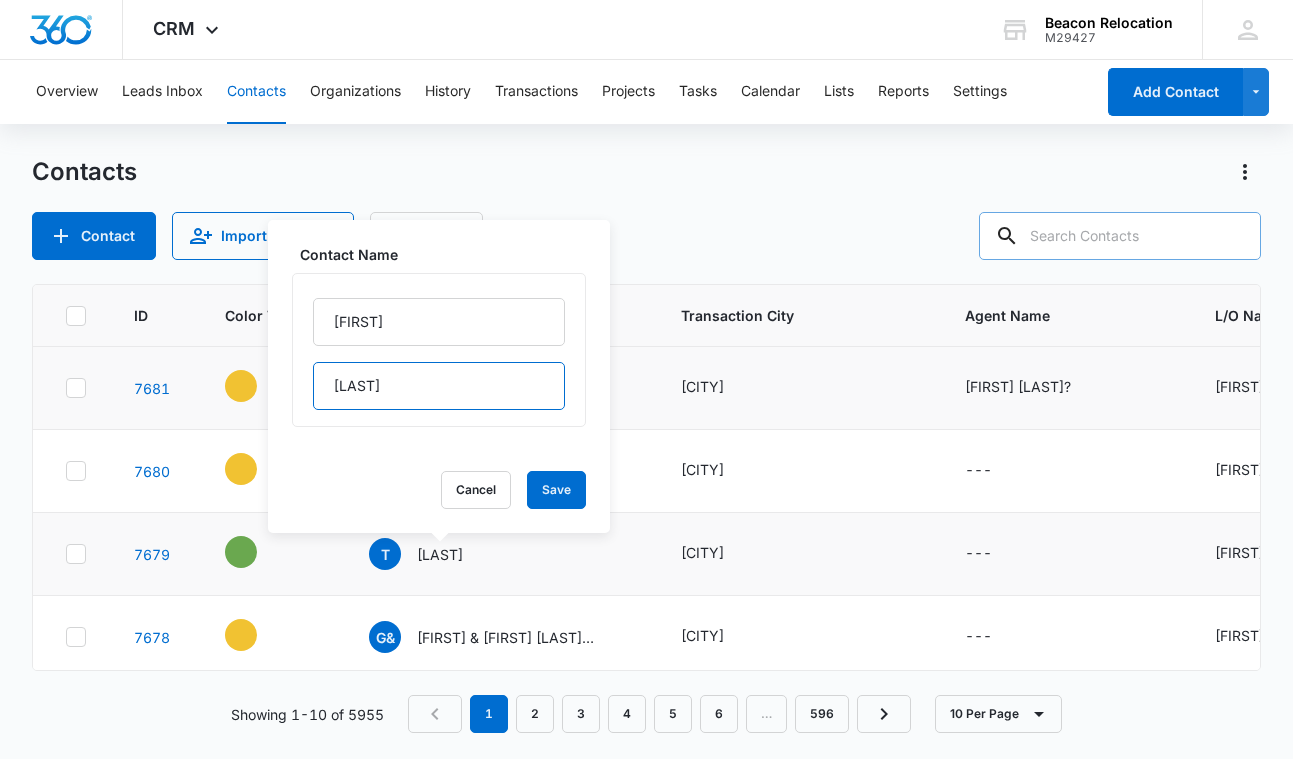 click on "[LAST]" at bounding box center [439, 386] 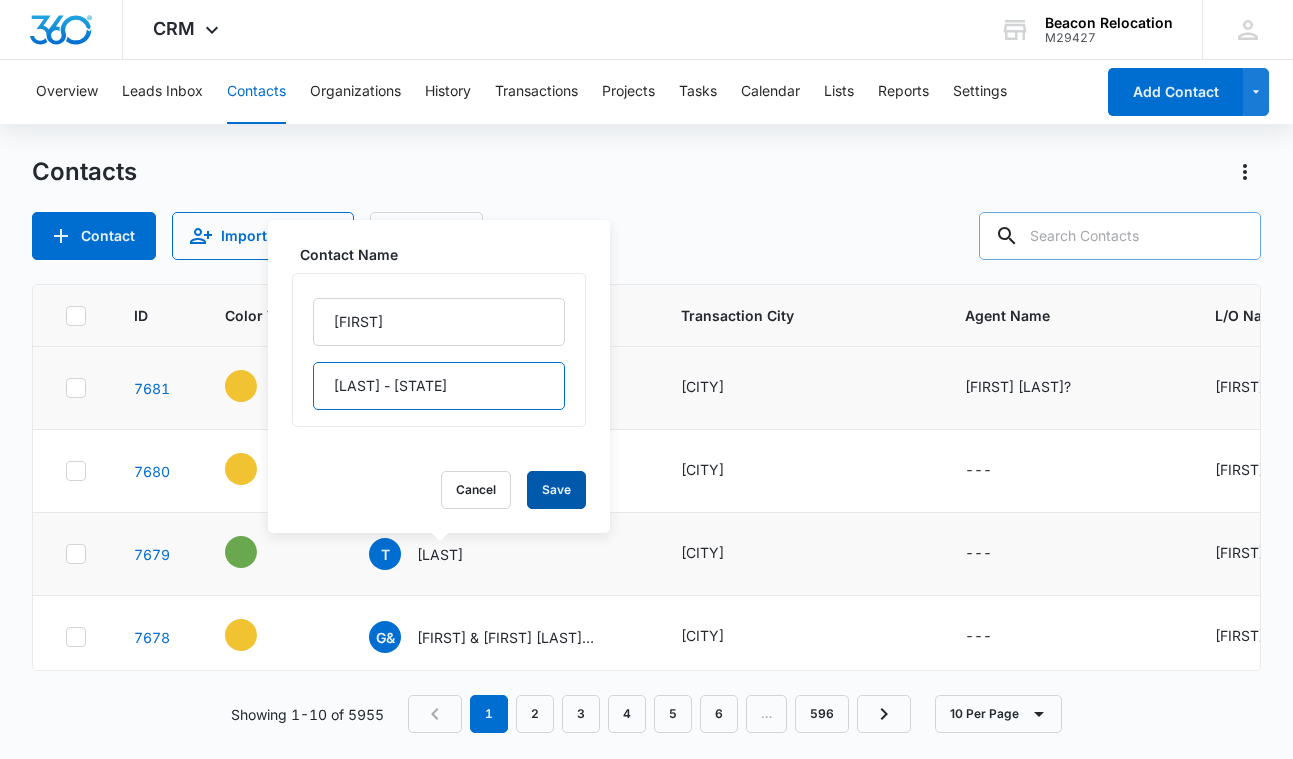 type on "[LAST] - [STATE]" 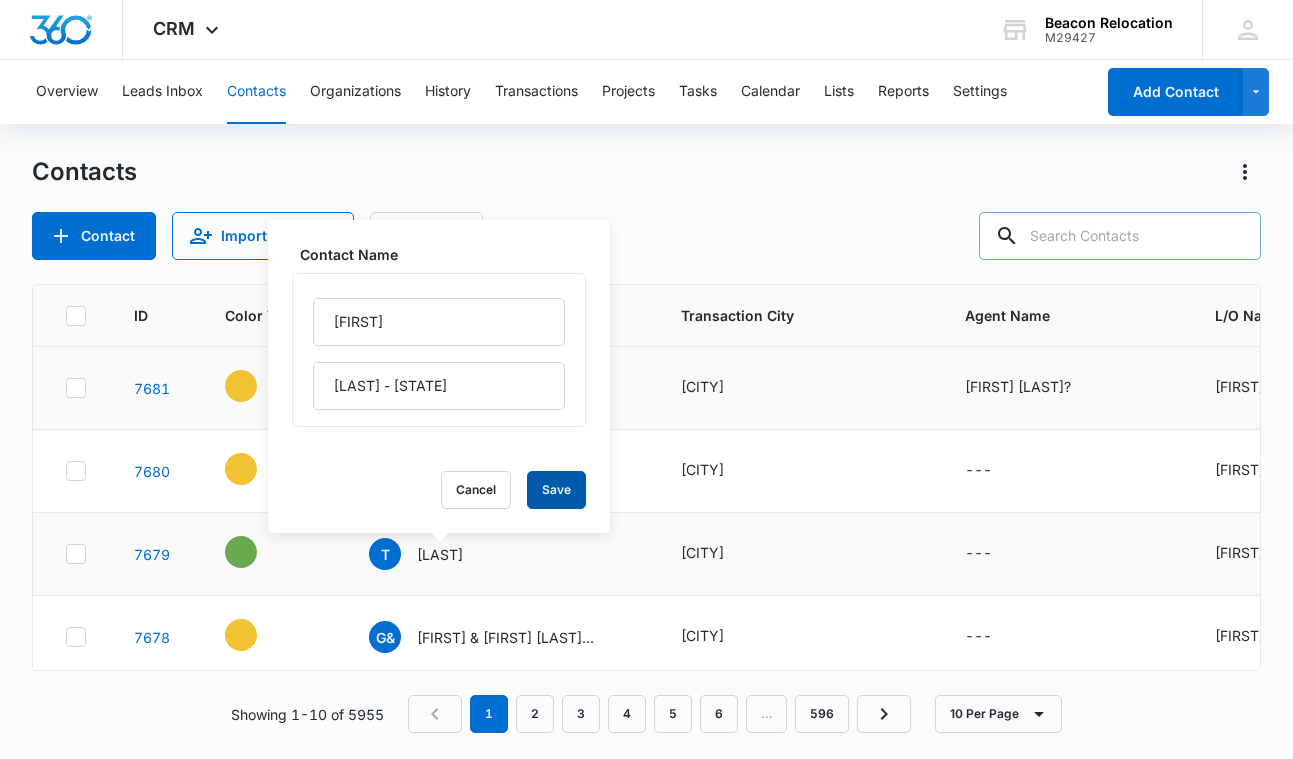 click on "Save" at bounding box center (556, 490) 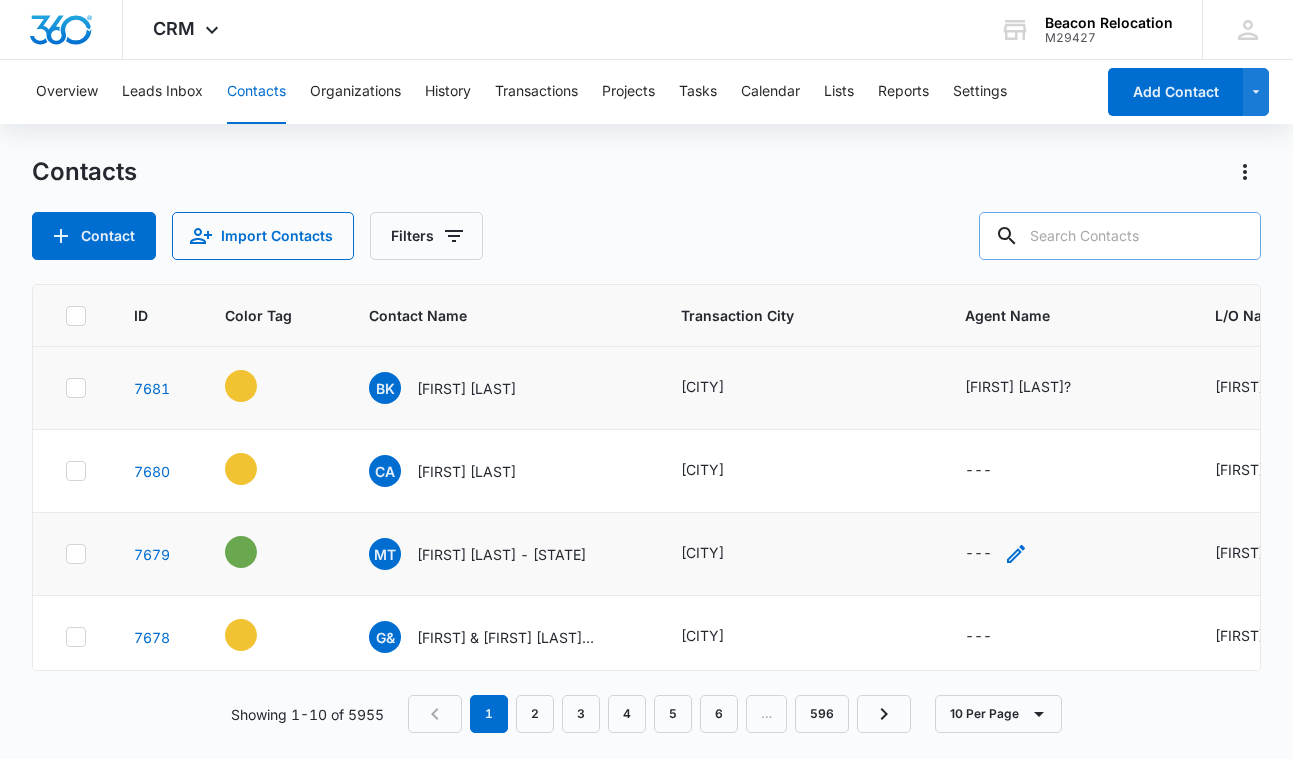 click 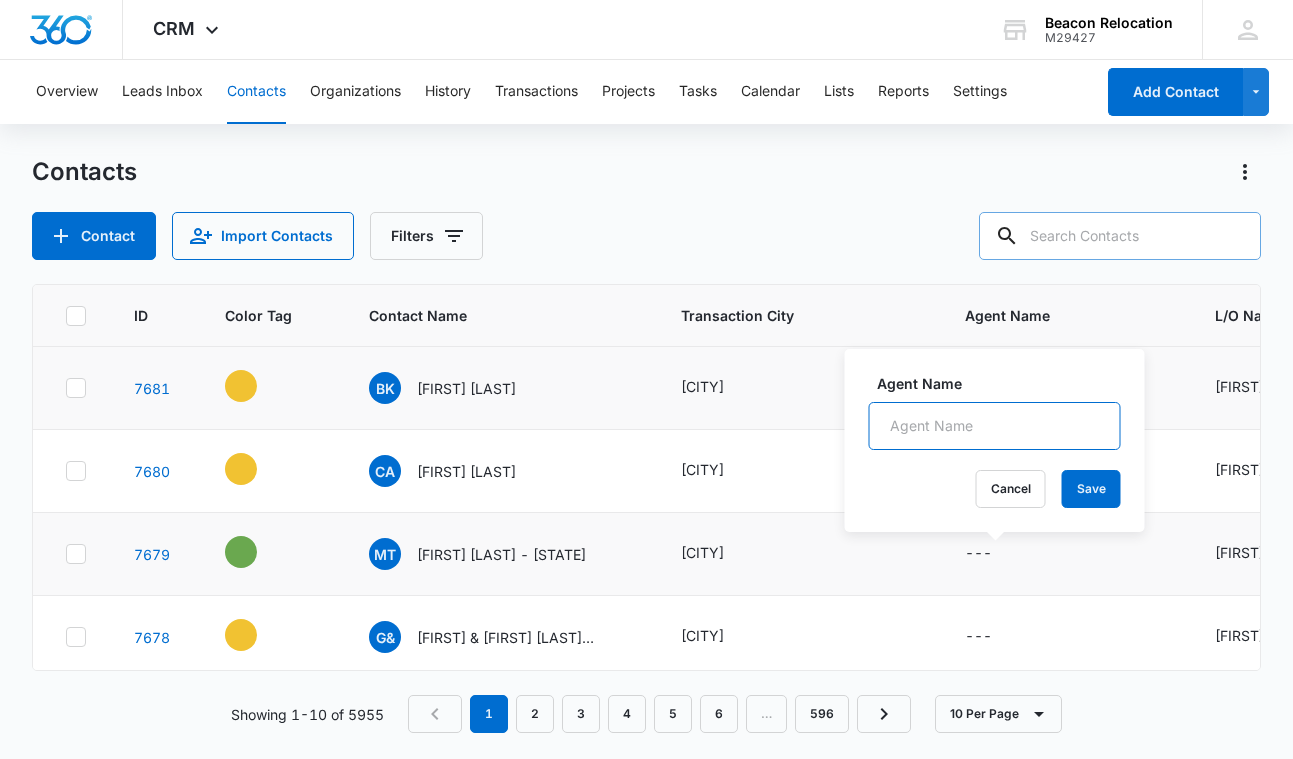 click on "Agent Name" at bounding box center (995, 426) 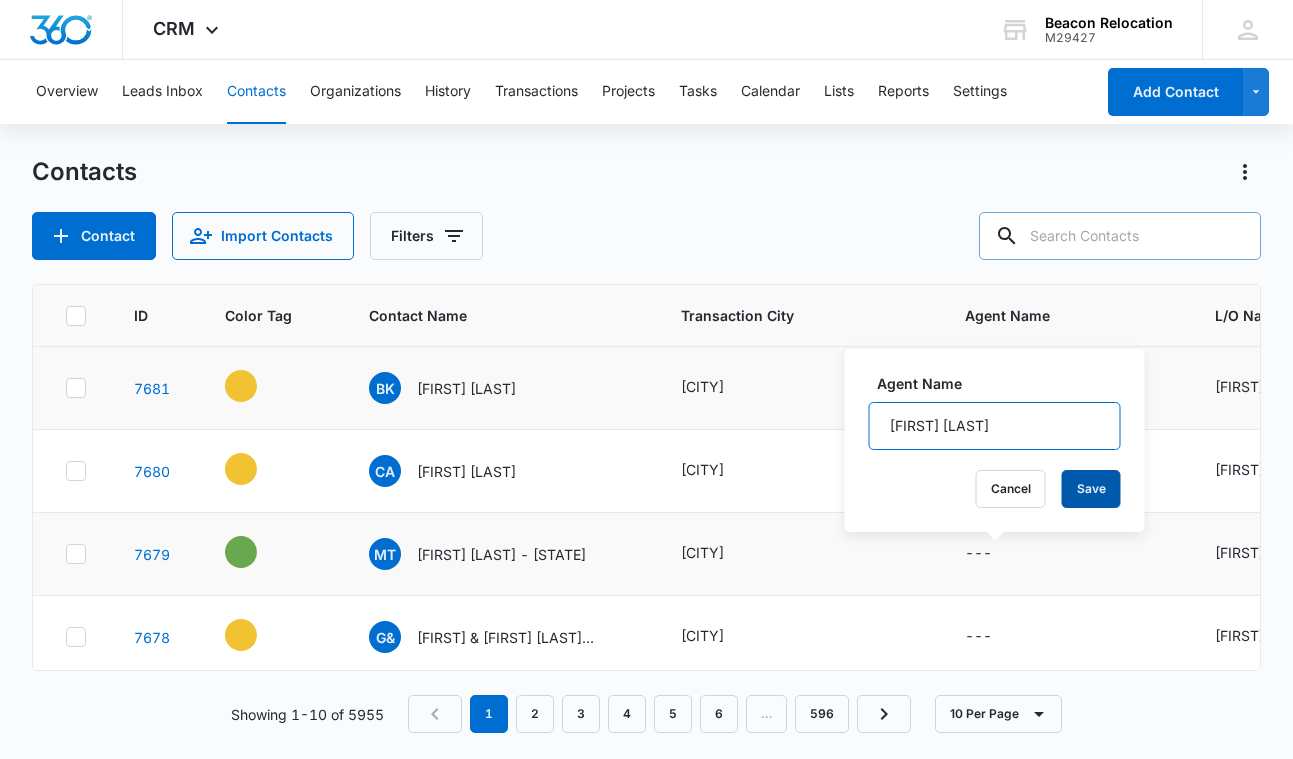 type on "[FIRST] [LAST]" 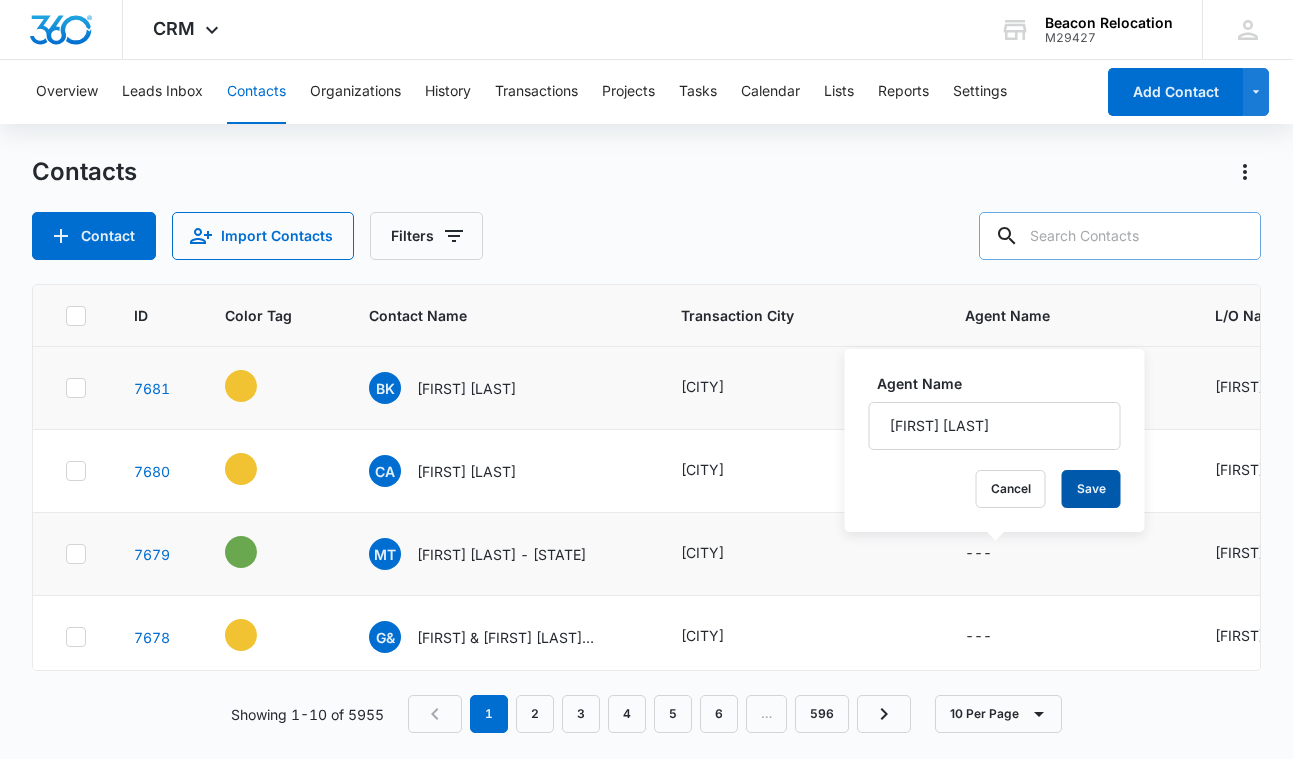 click on "Save" at bounding box center [1091, 489] 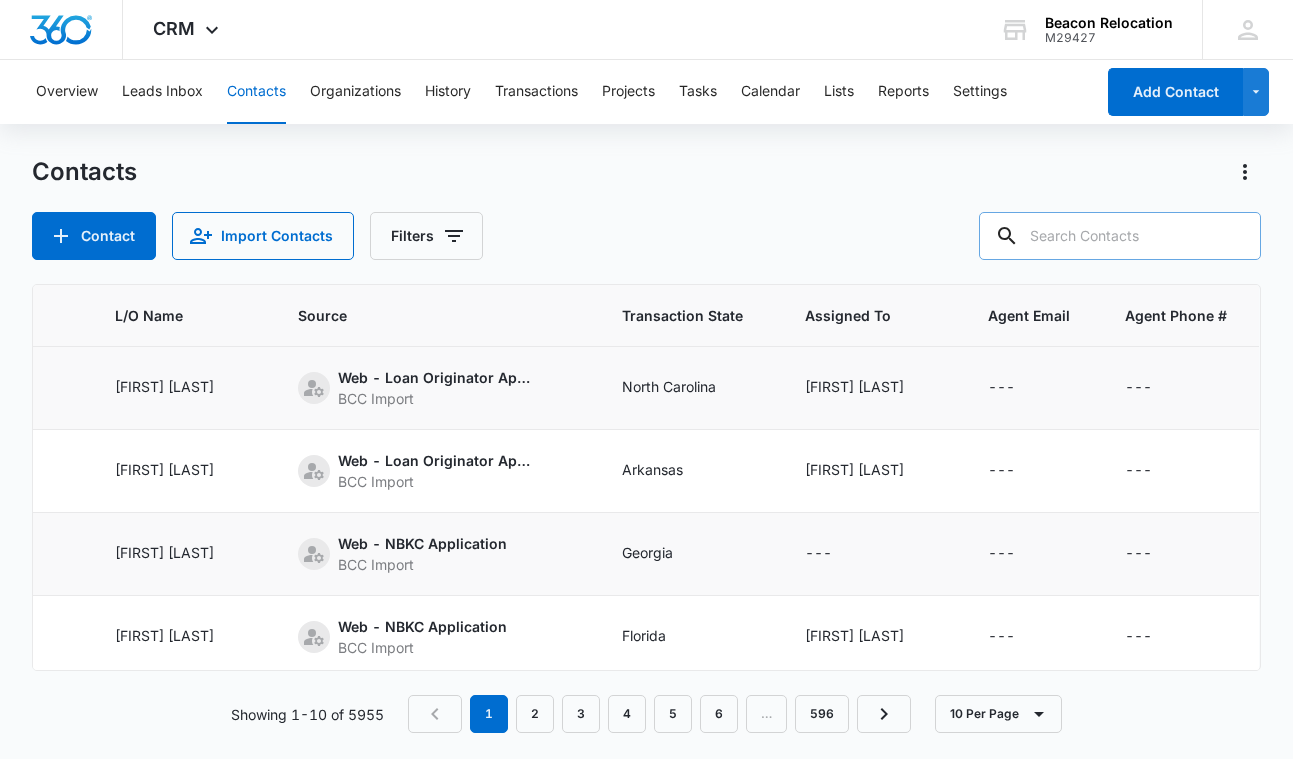 scroll, scrollTop: 0, scrollLeft: 1140, axis: horizontal 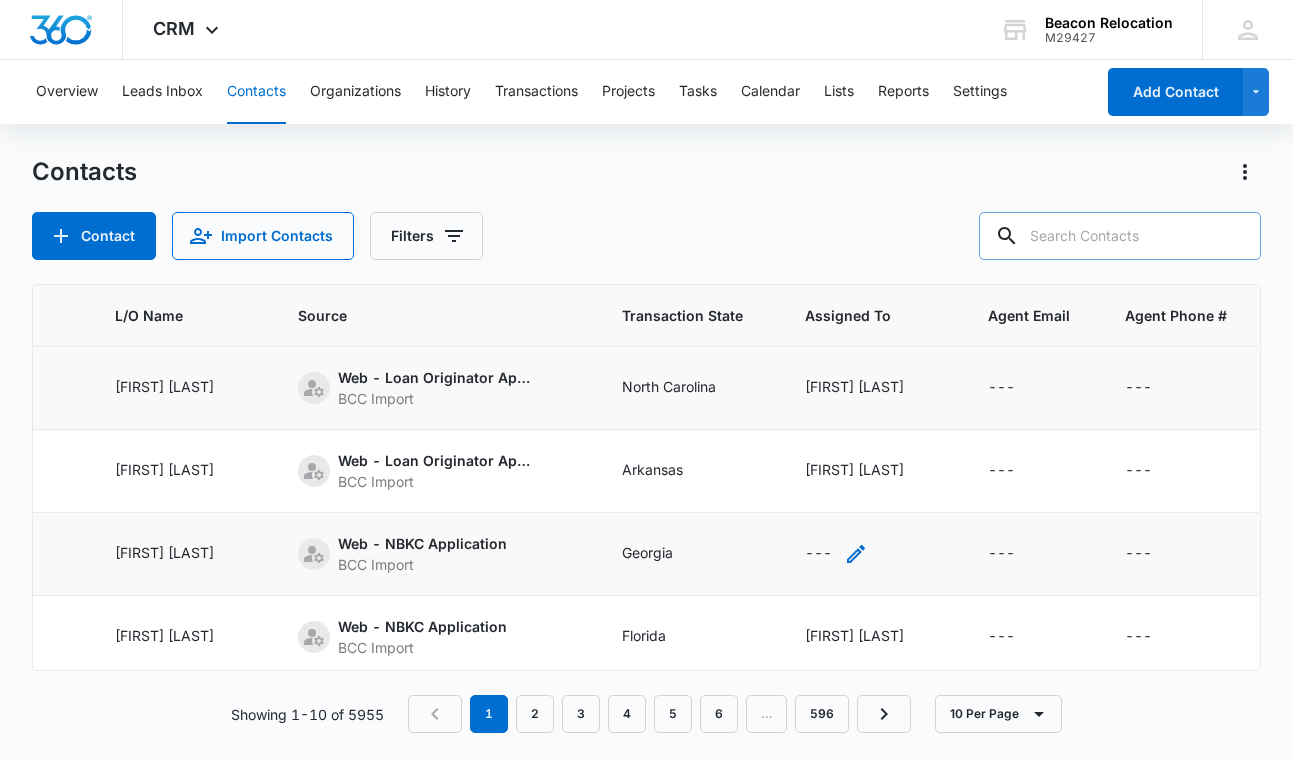 click 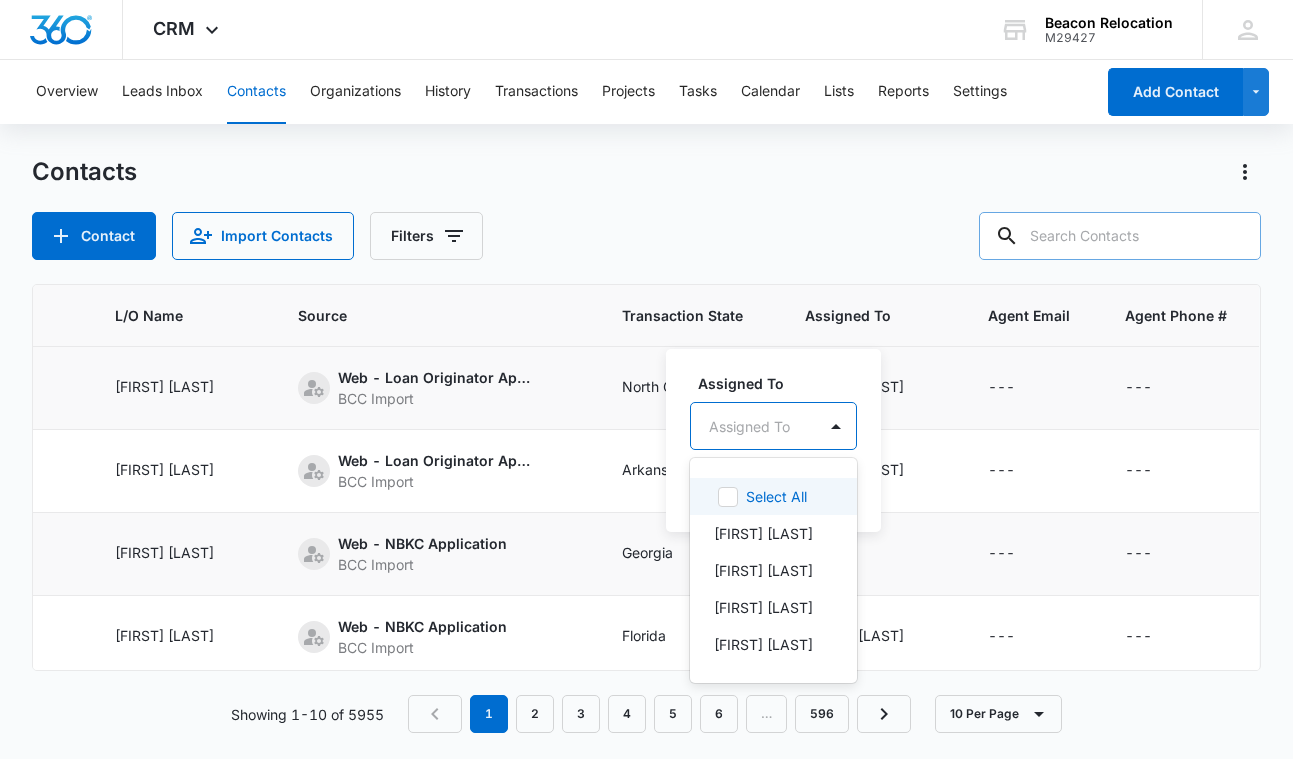 click on "Assigned To" at bounding box center [753, 426] 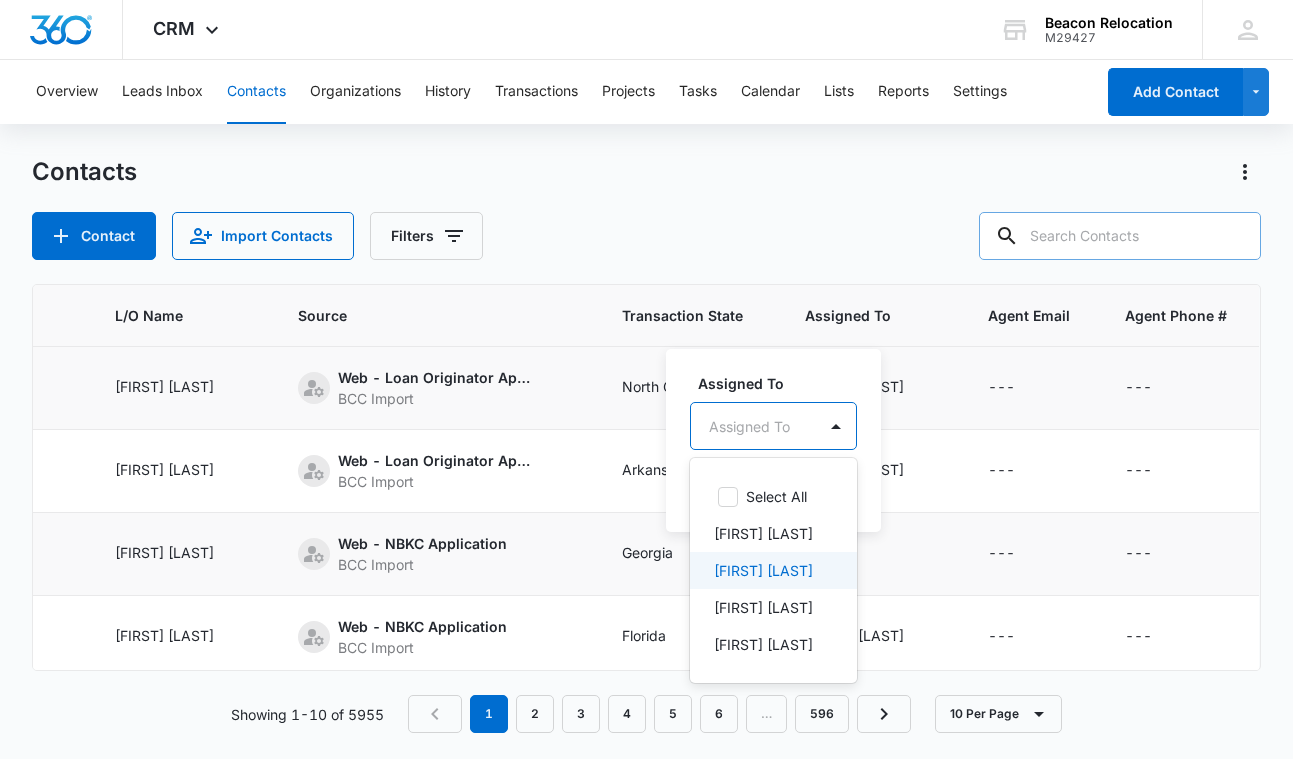 click on "[FIRST] [LAST]" at bounding box center (763, 570) 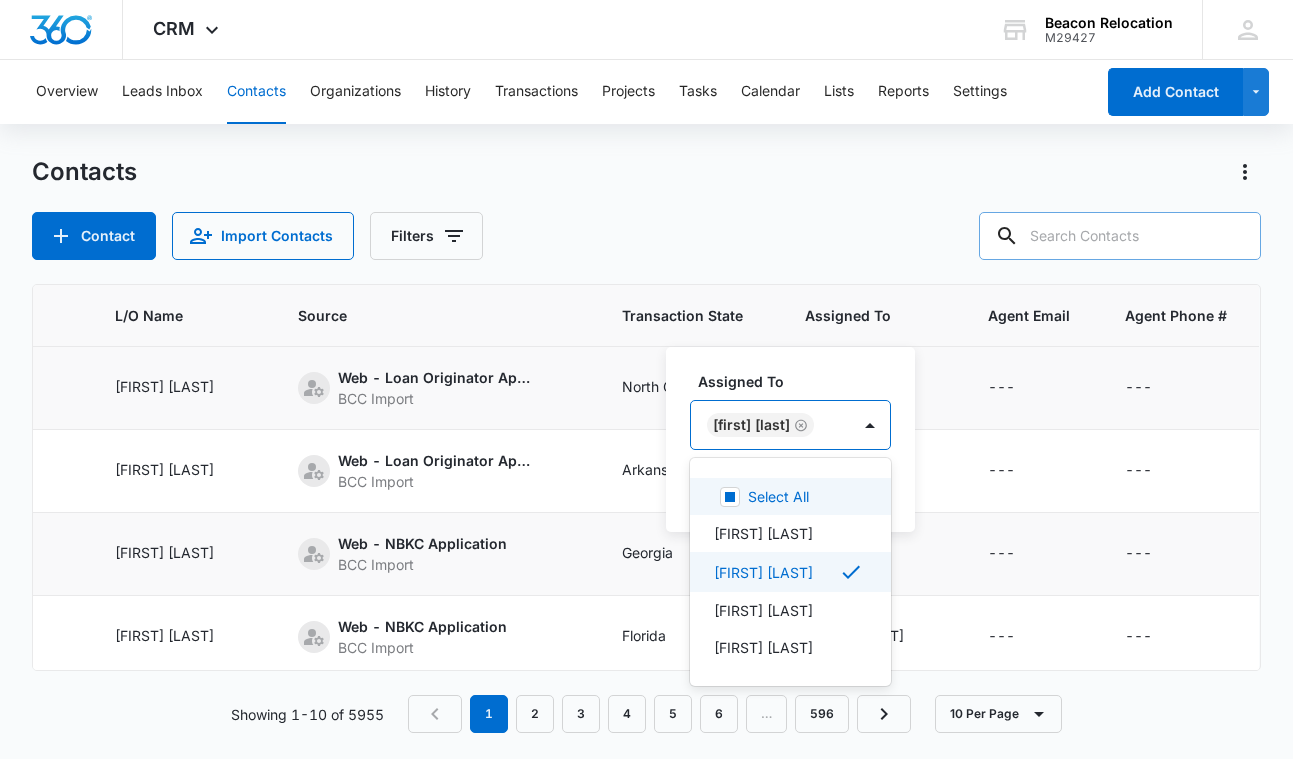 click on "[FIRST] [LAST]" at bounding box center [770, 425] 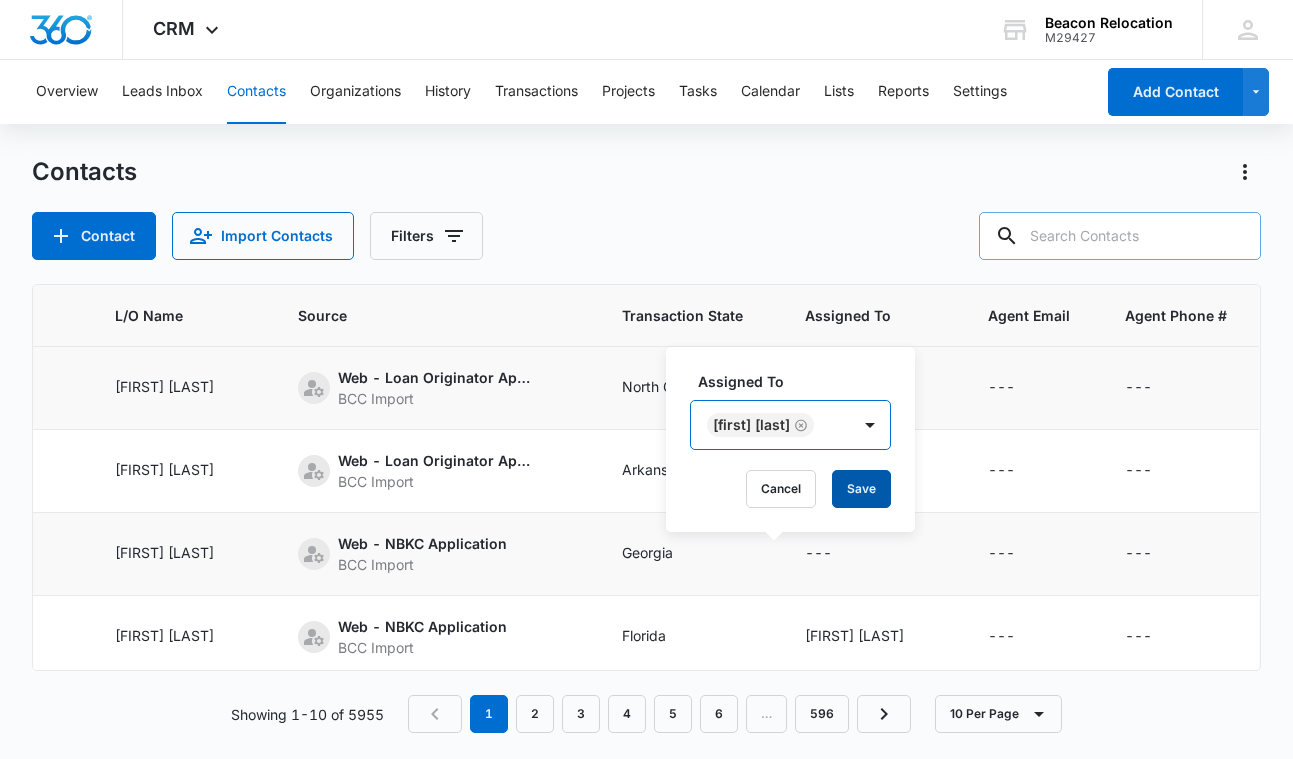 click on "Save" at bounding box center [861, 489] 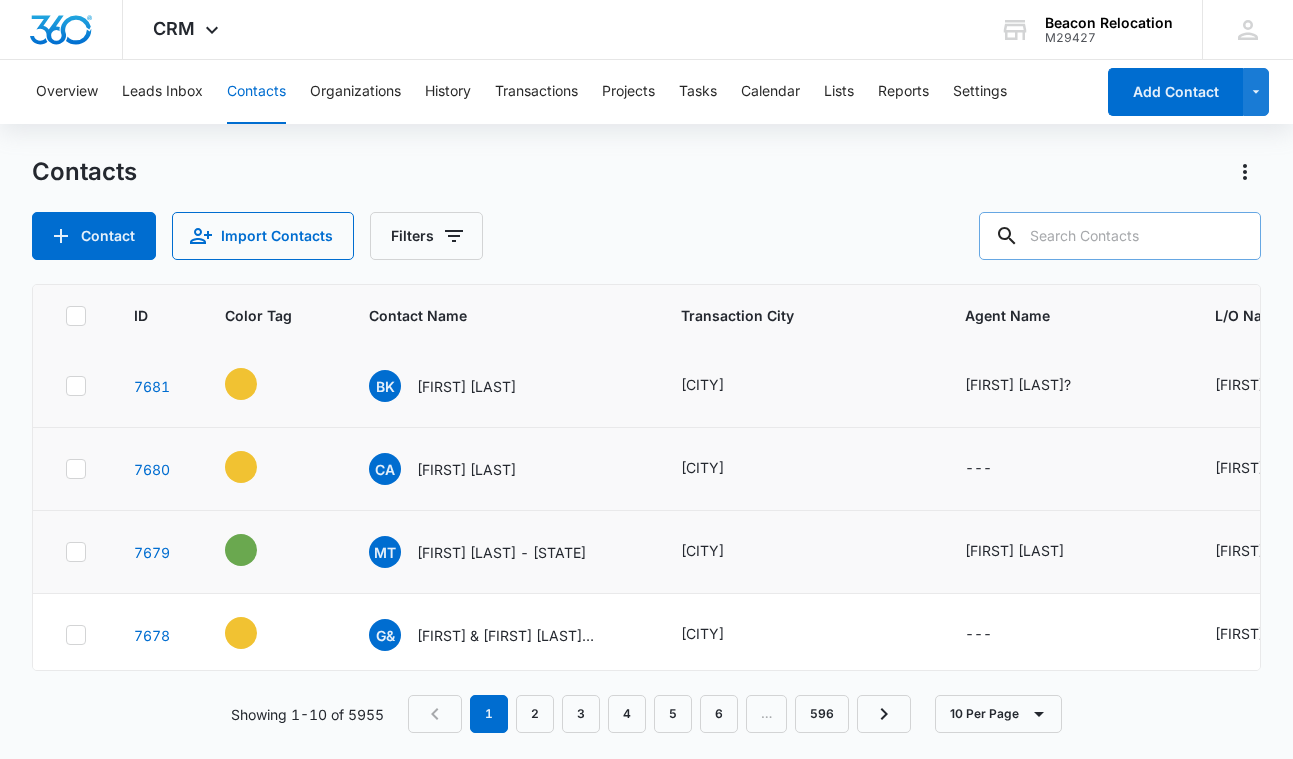 scroll, scrollTop: 2, scrollLeft: 0, axis: vertical 